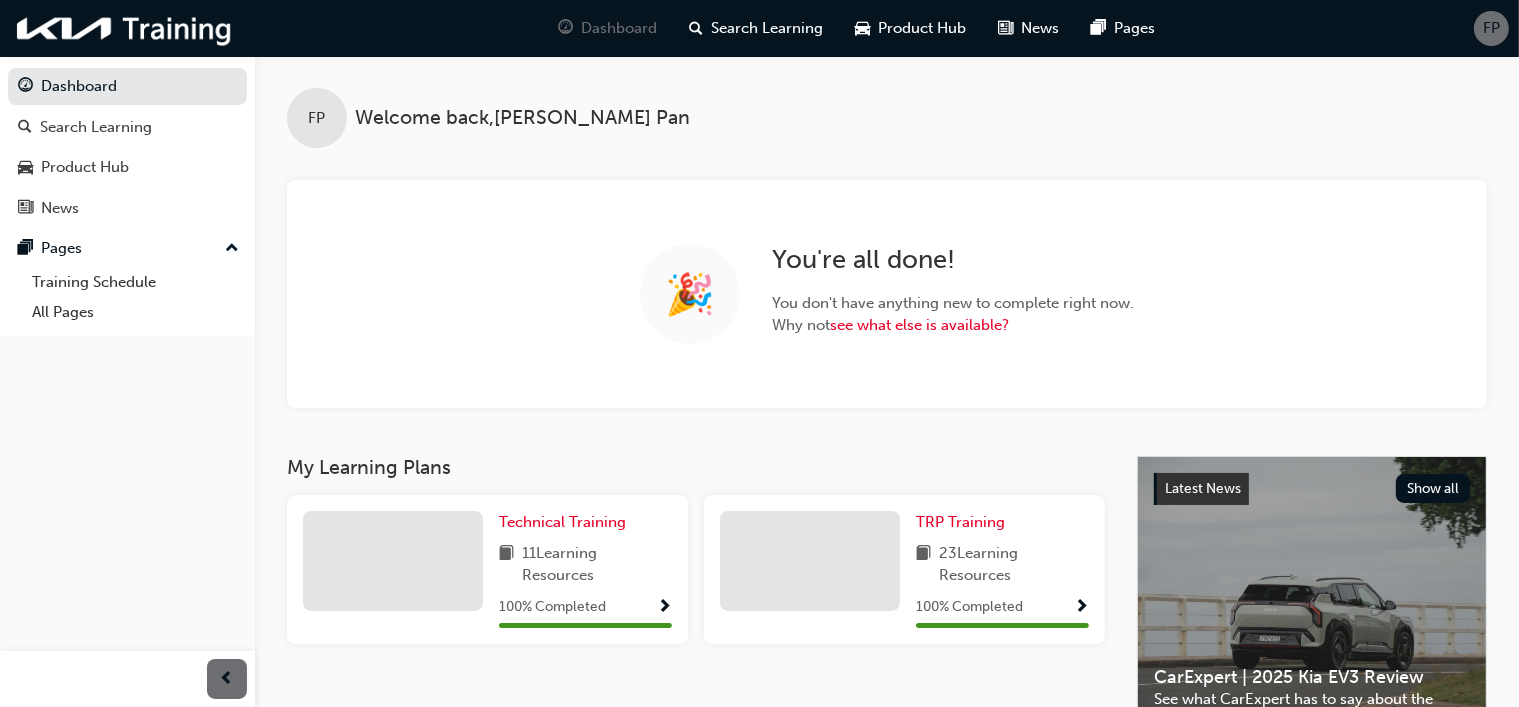 scroll, scrollTop: 200, scrollLeft: 0, axis: vertical 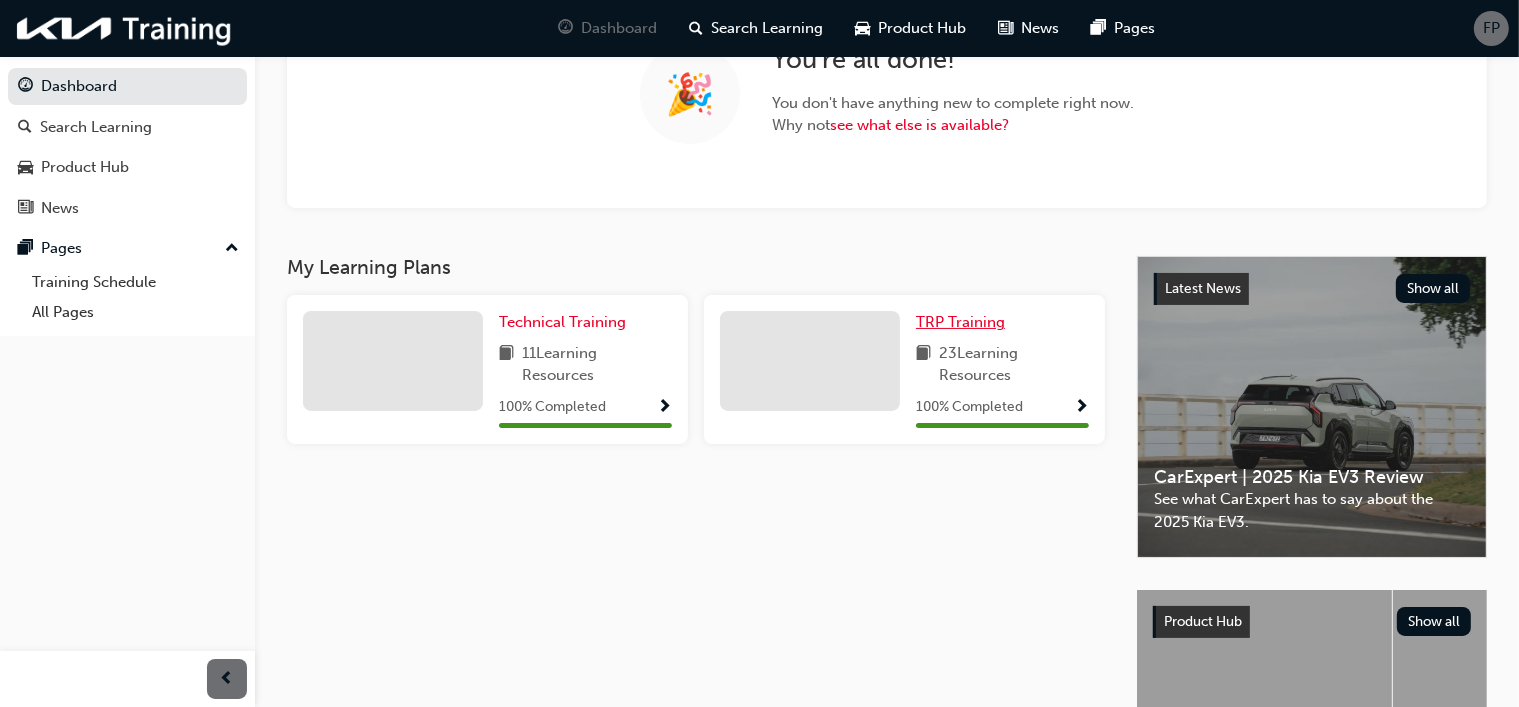 click on "TRP Training" at bounding box center (960, 322) 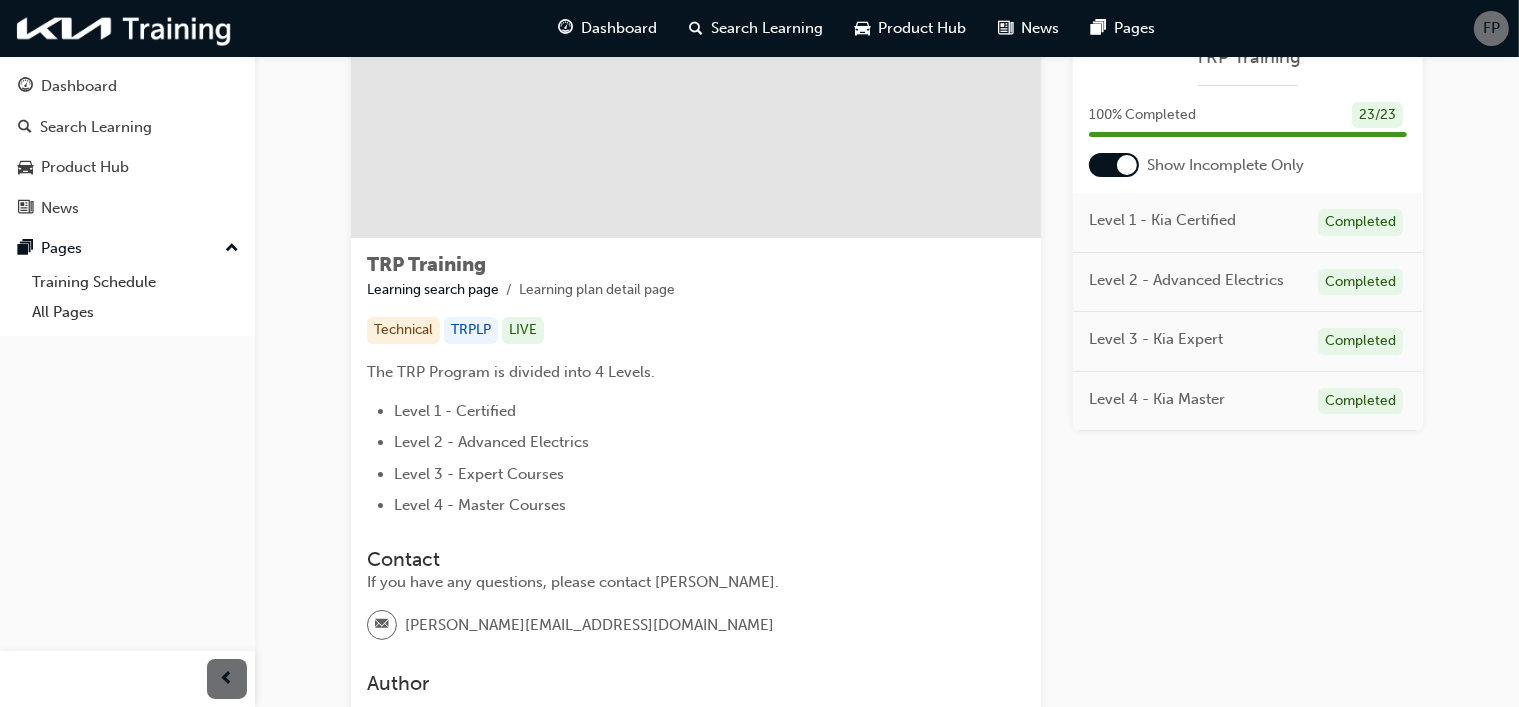 scroll, scrollTop: 277, scrollLeft: 0, axis: vertical 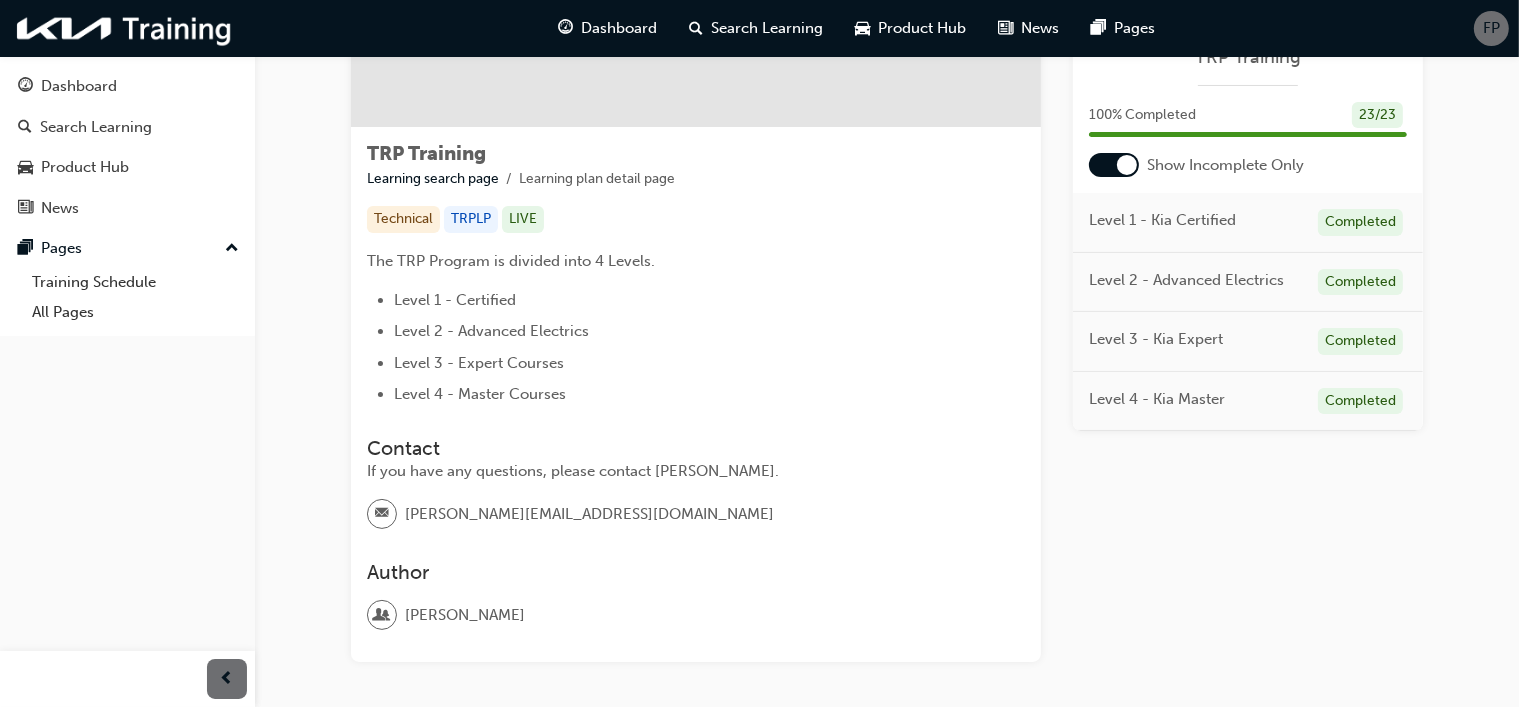 click at bounding box center [1114, 165] 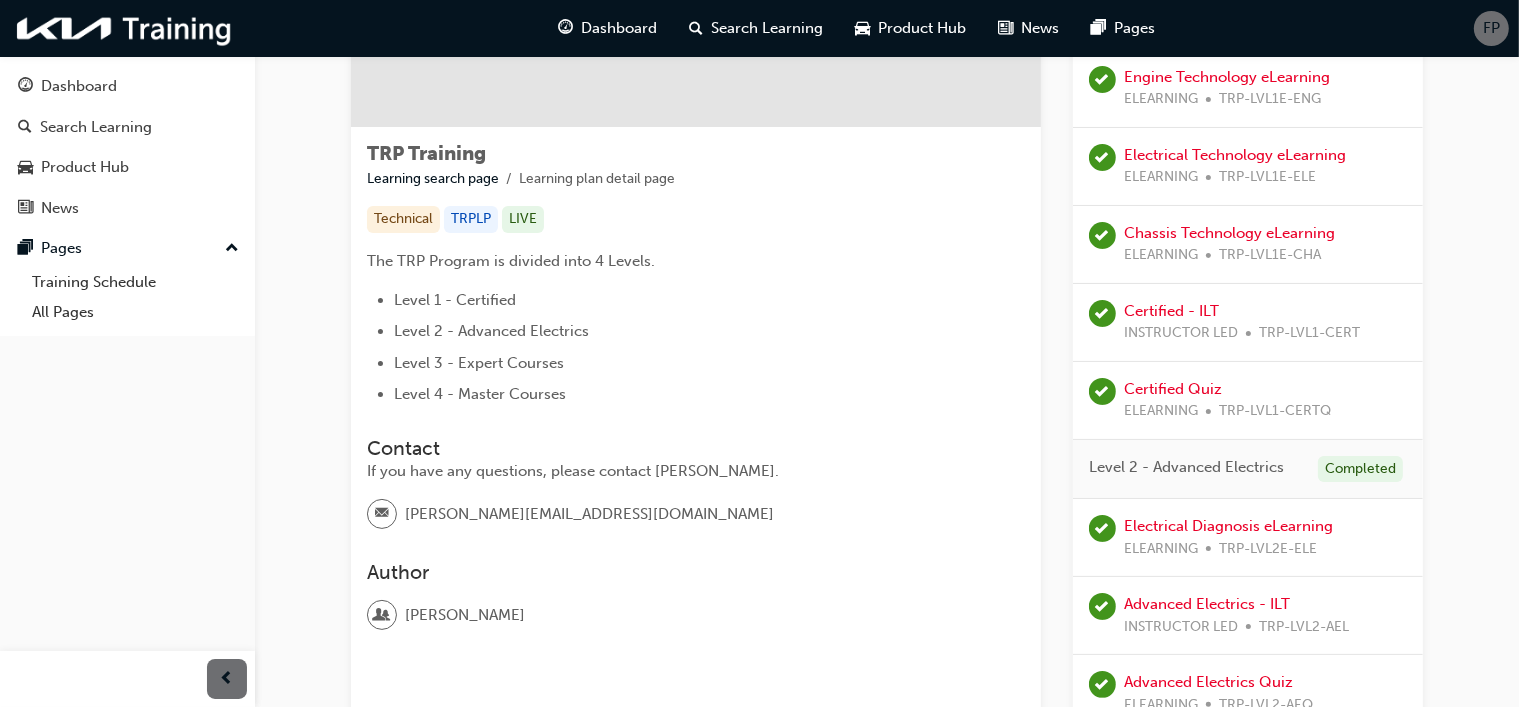 scroll, scrollTop: 77, scrollLeft: 0, axis: vertical 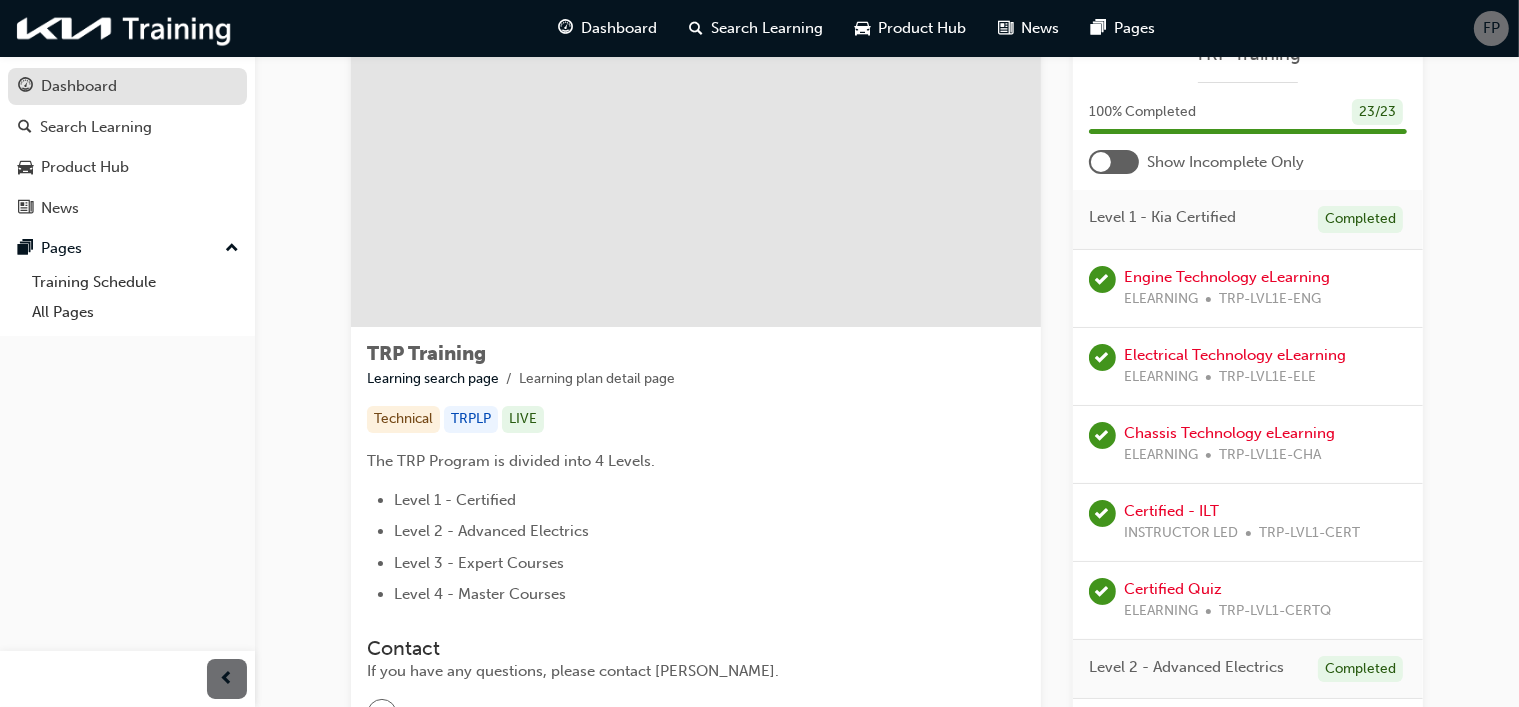 click on "Dashboard" at bounding box center (79, 86) 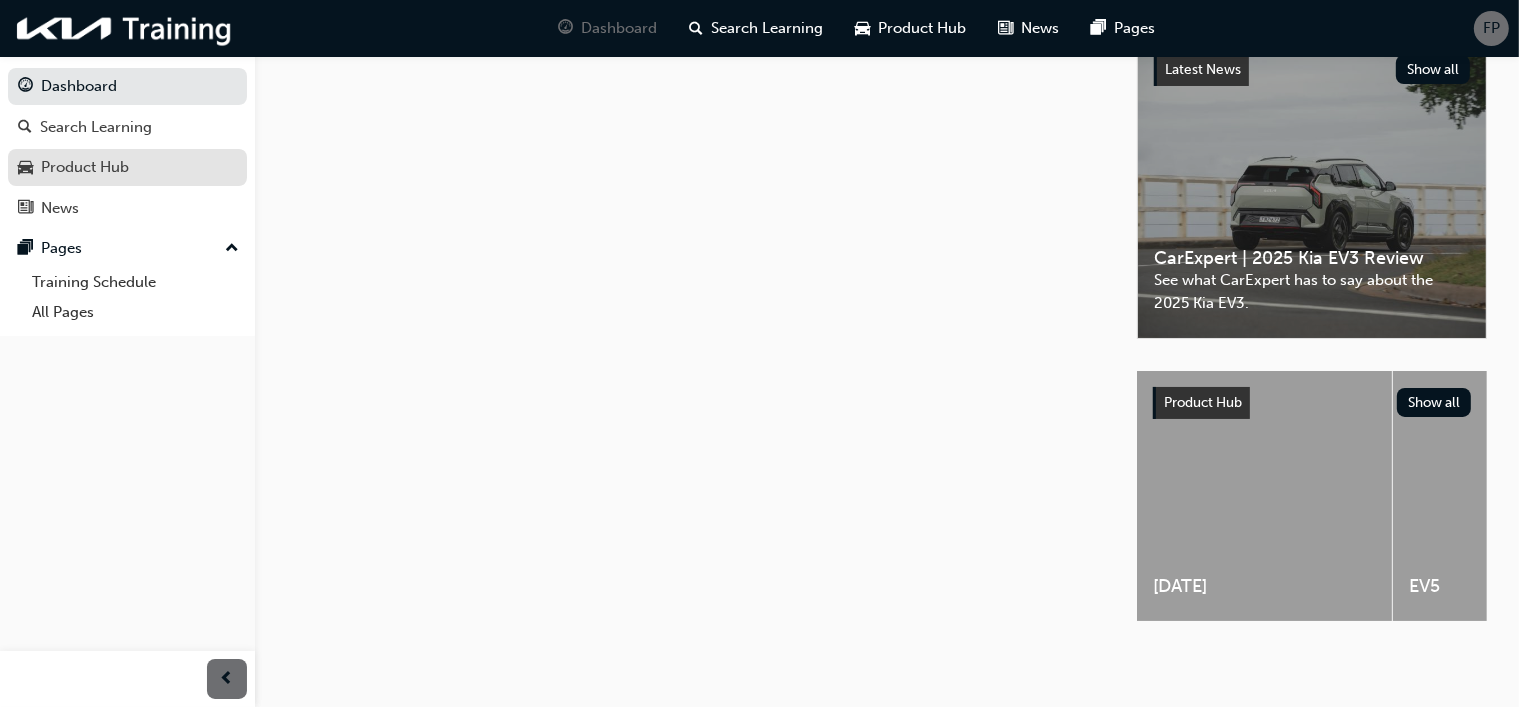 scroll, scrollTop: 77, scrollLeft: 0, axis: vertical 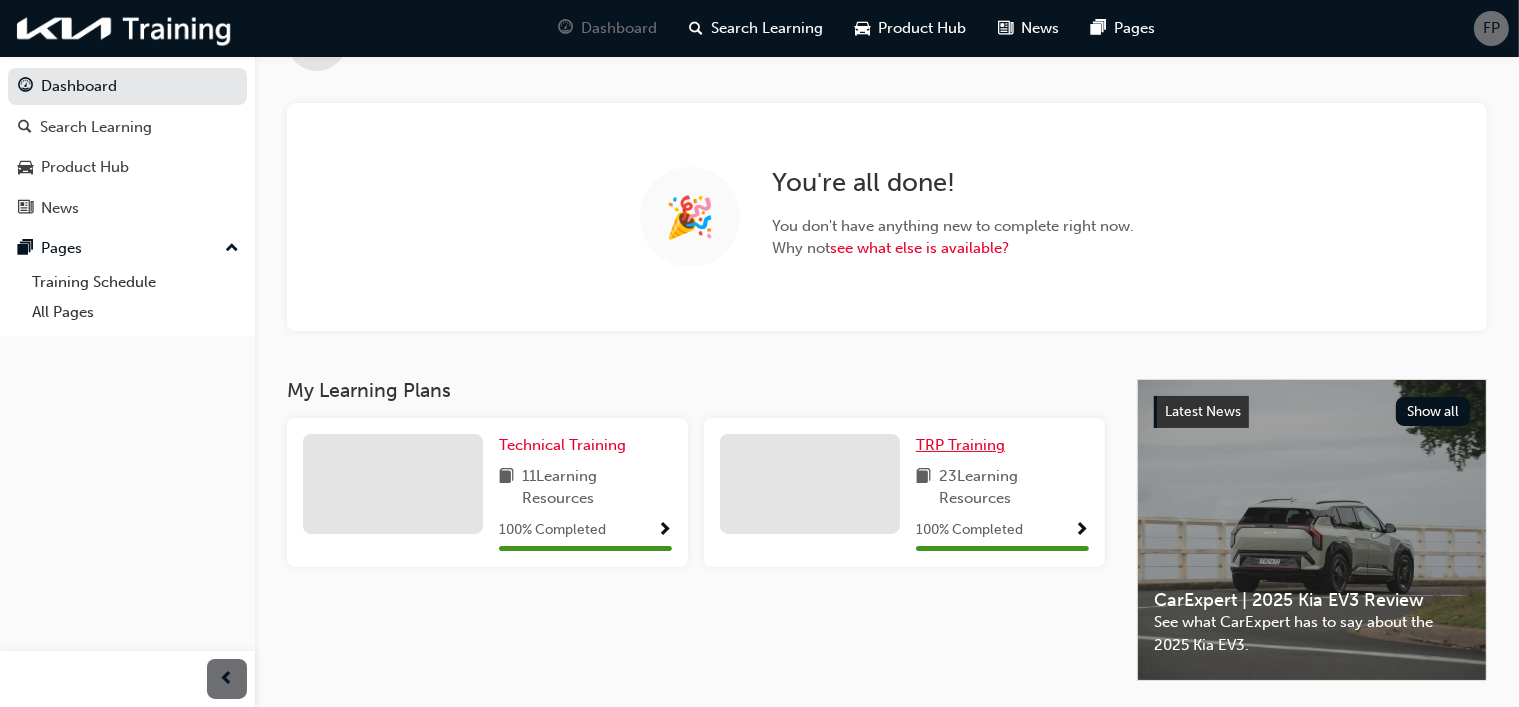 click on "TRP Training" at bounding box center (960, 445) 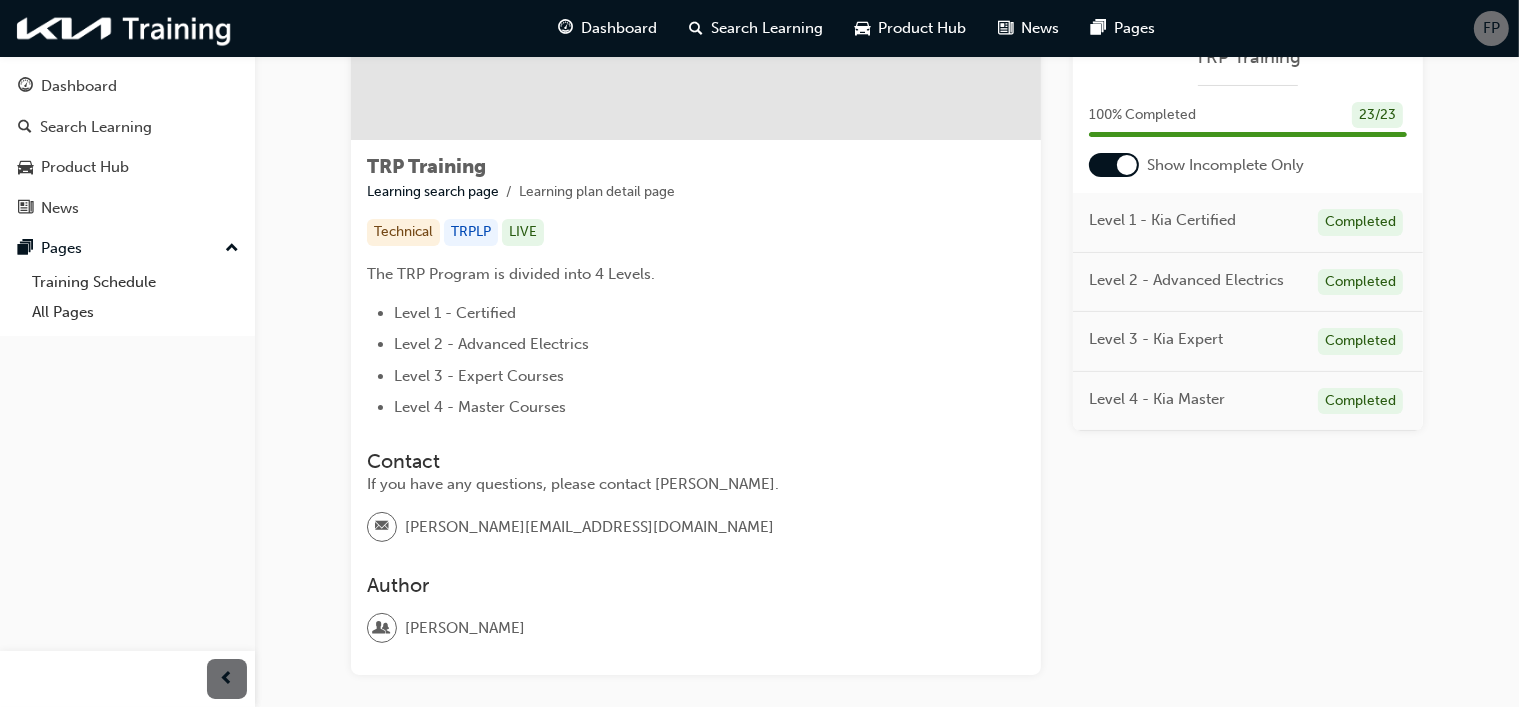 scroll, scrollTop: 177, scrollLeft: 0, axis: vertical 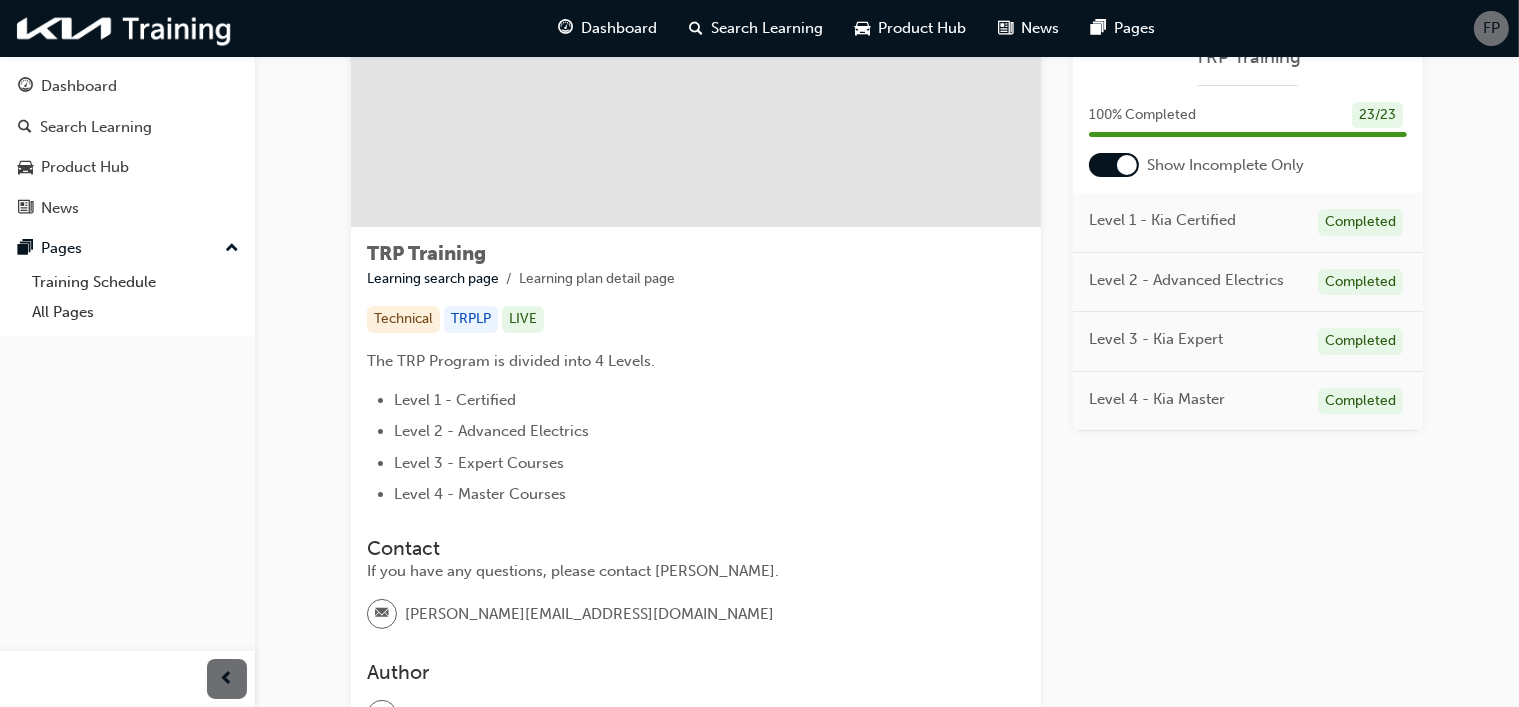 click at bounding box center [1114, 165] 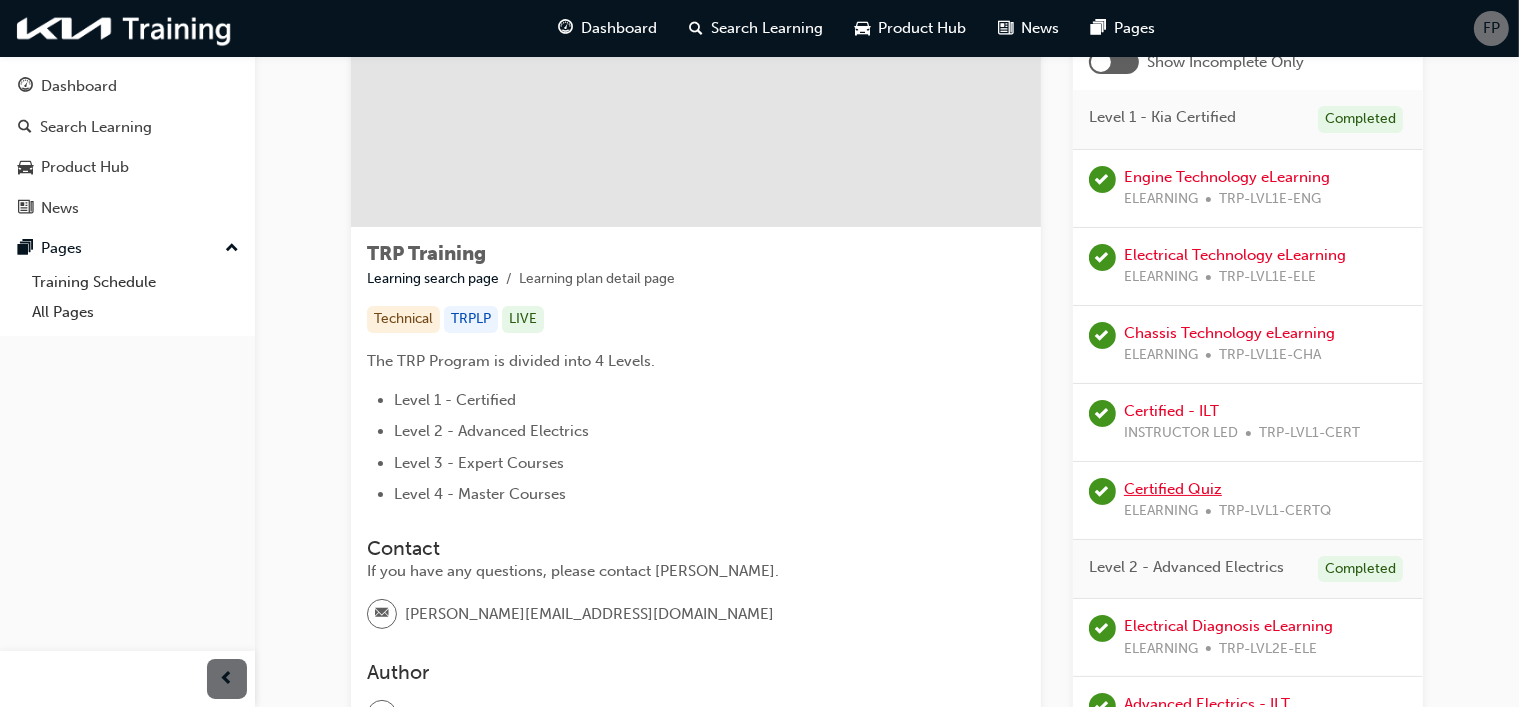 click on "Certified Quiz" at bounding box center (1173, 489) 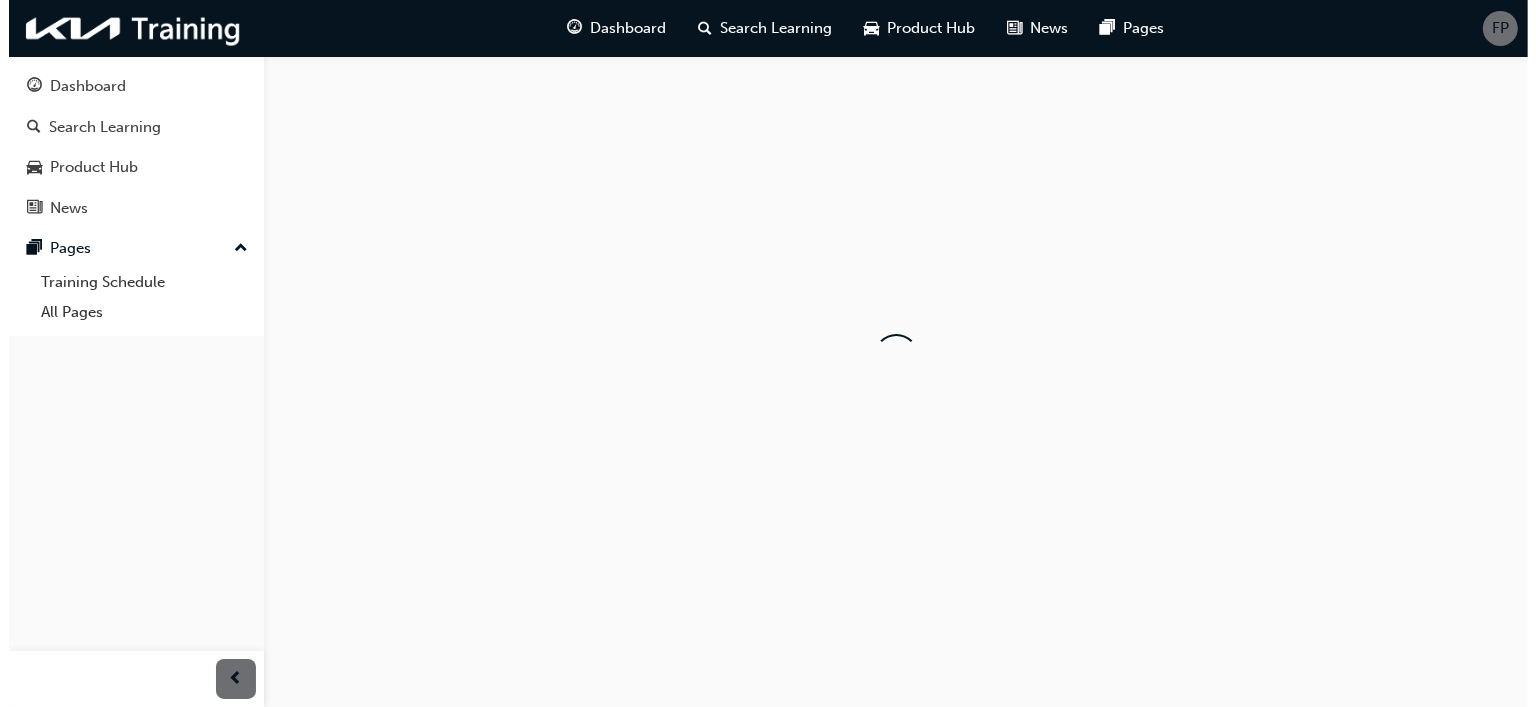 scroll, scrollTop: 0, scrollLeft: 0, axis: both 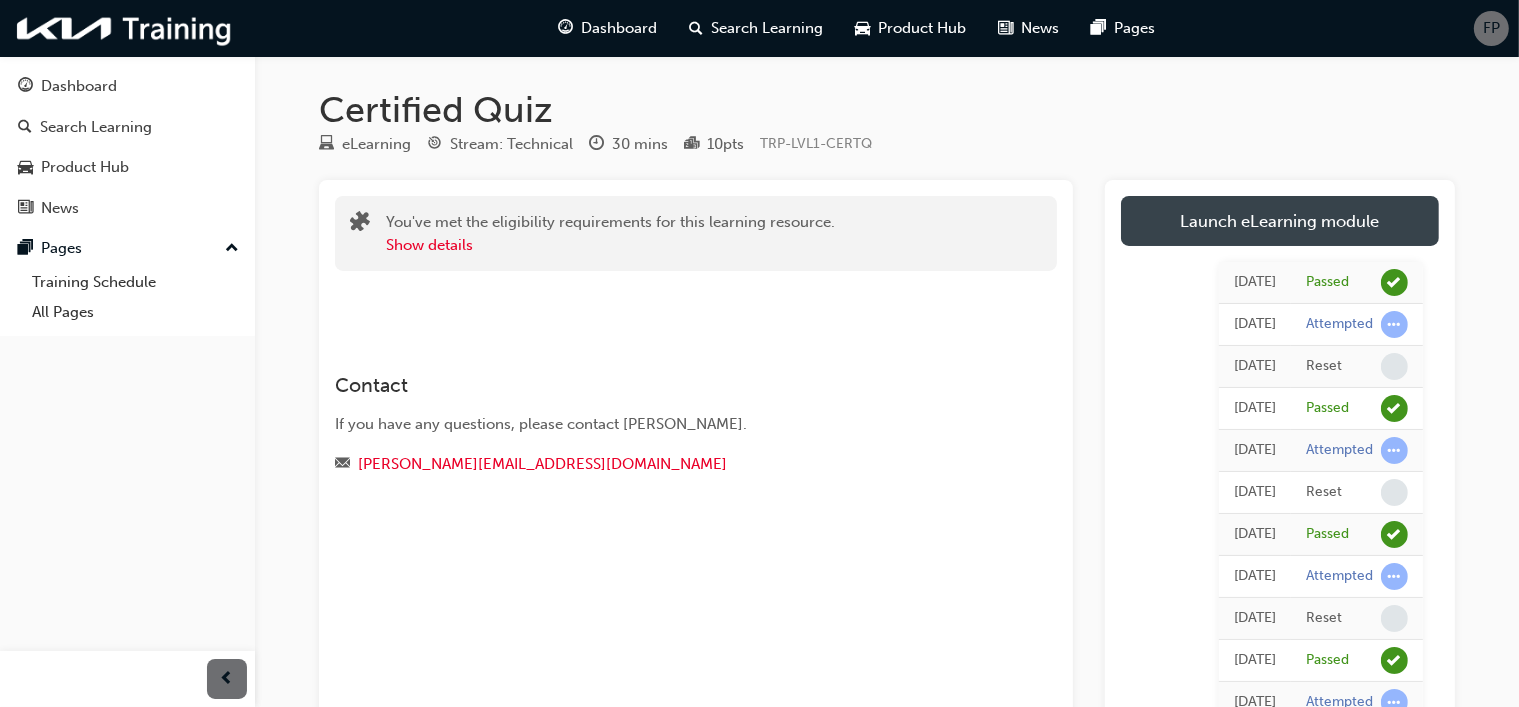 click on "Launch eLearning module" at bounding box center (1280, 221) 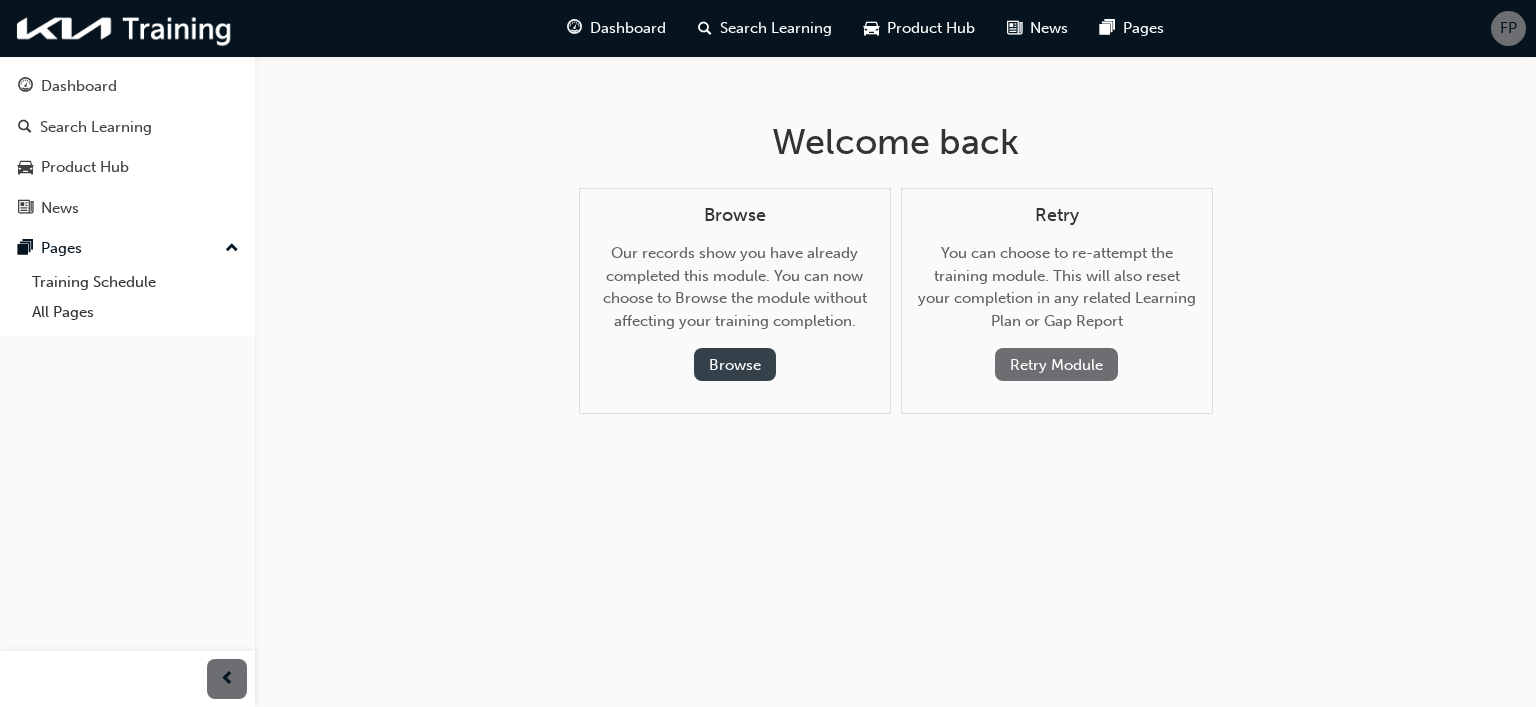 click on "Browse" at bounding box center [735, 364] 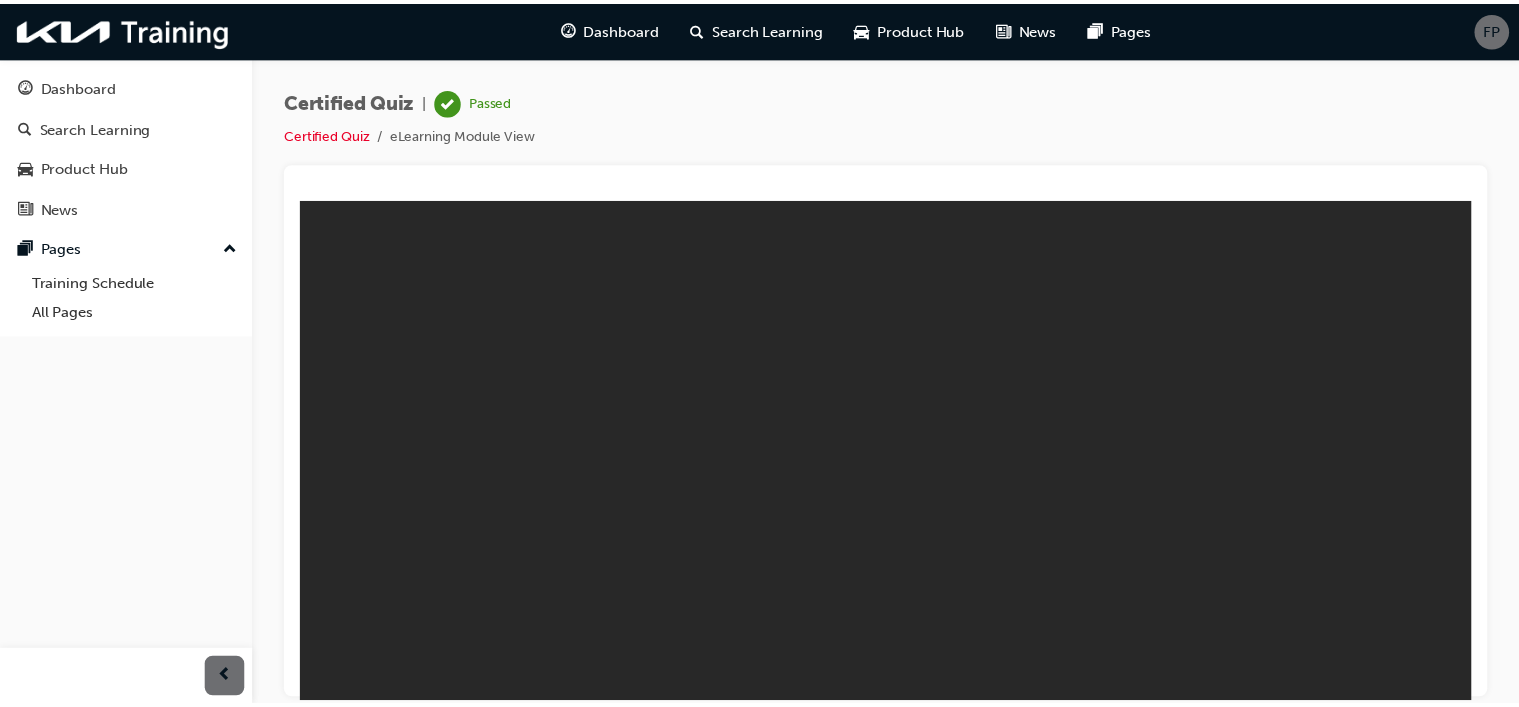 scroll, scrollTop: 0, scrollLeft: 0, axis: both 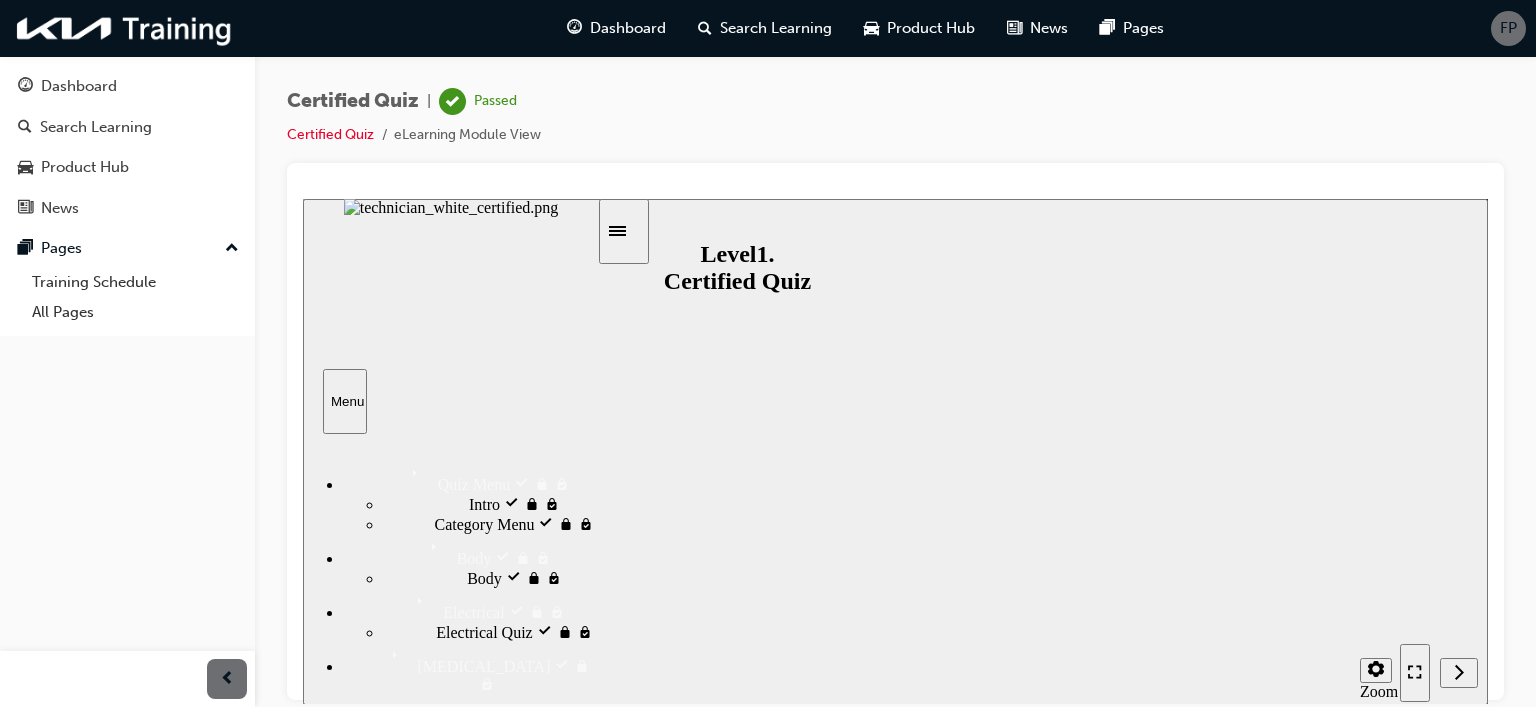click on "Restart" at bounding box center (351, 863) 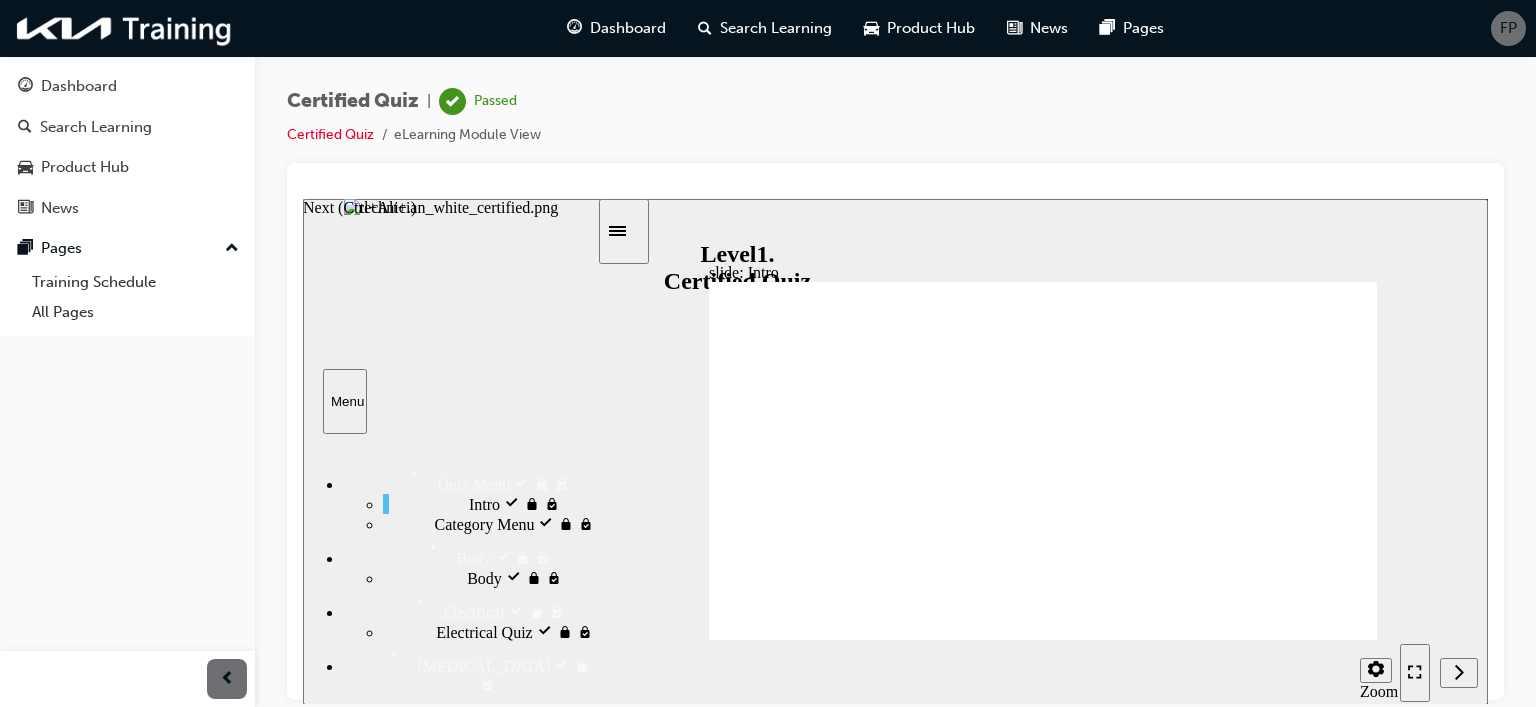 click 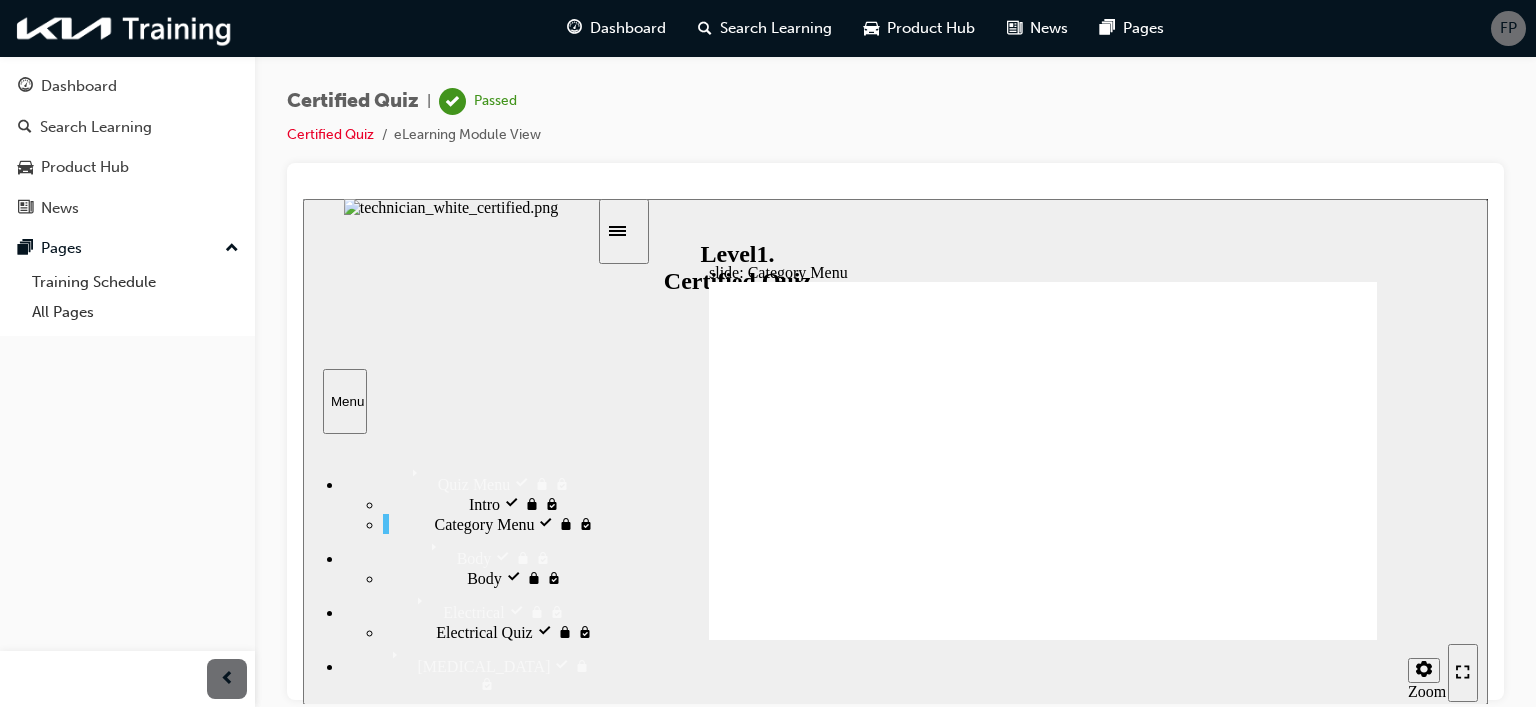 click 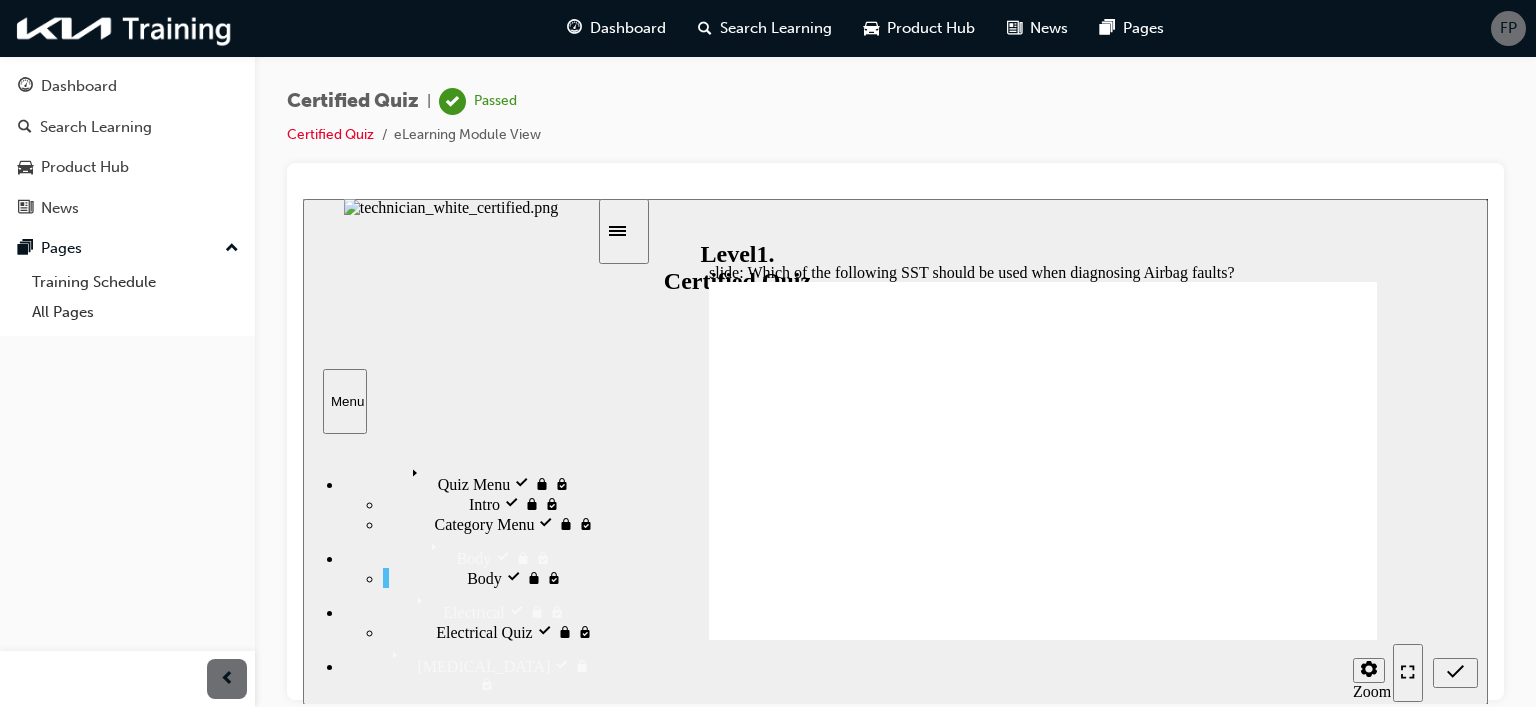 radio on "true" 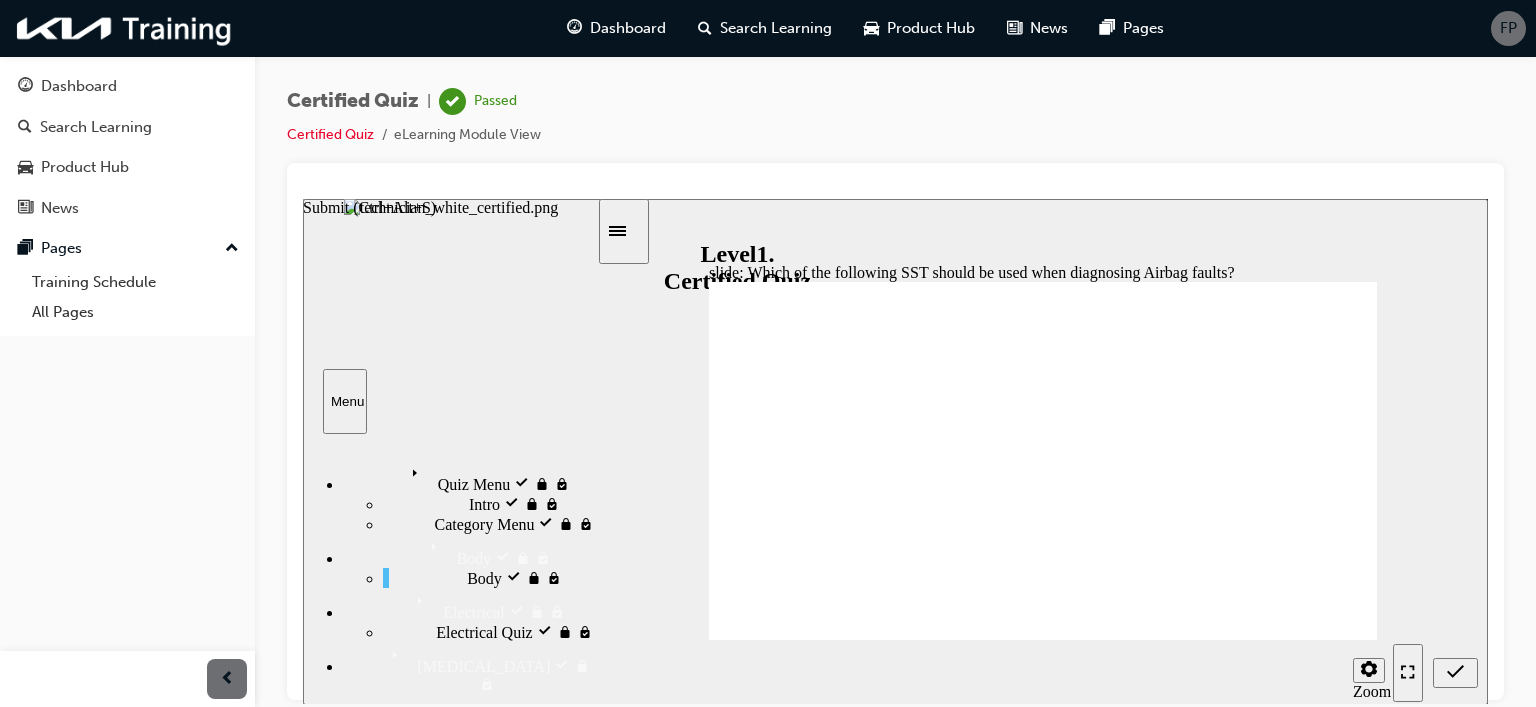 click 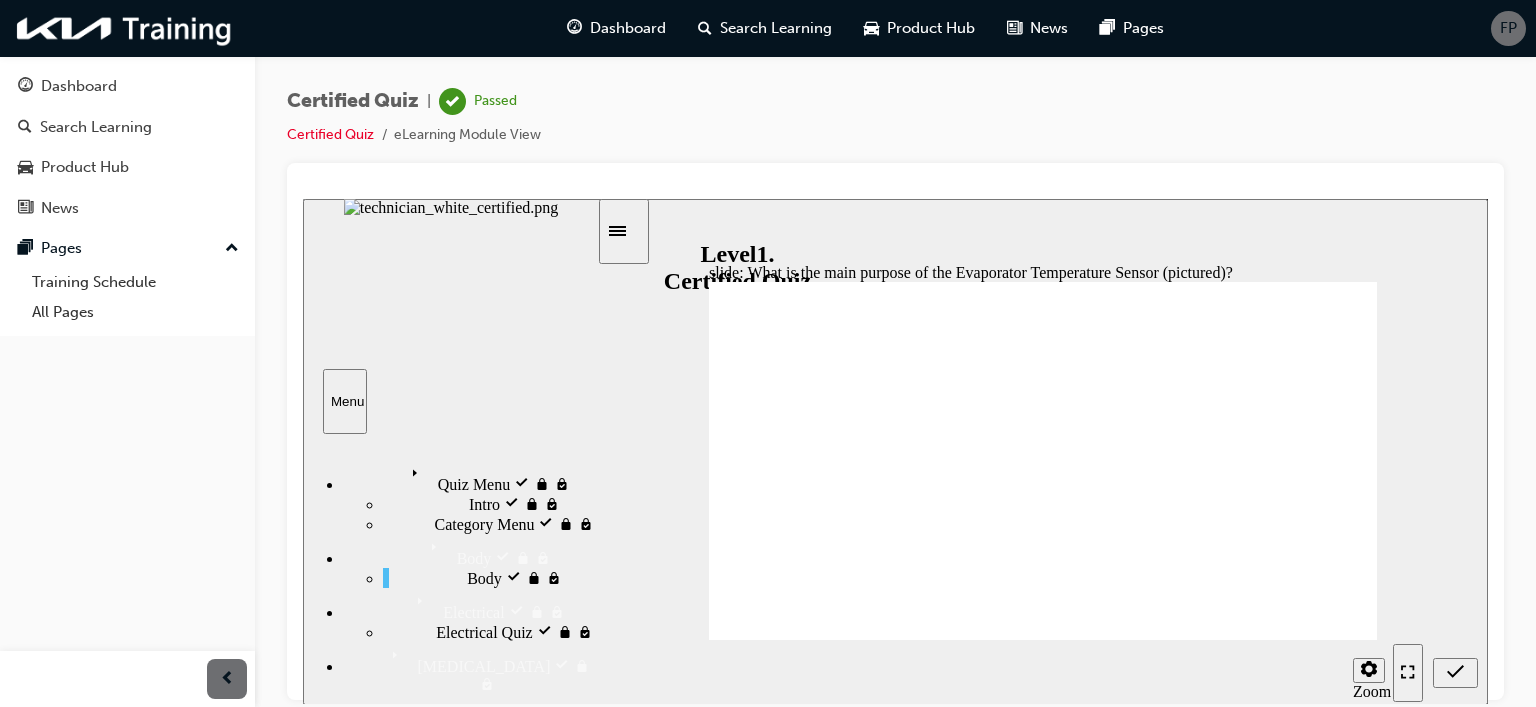 radio on "true" 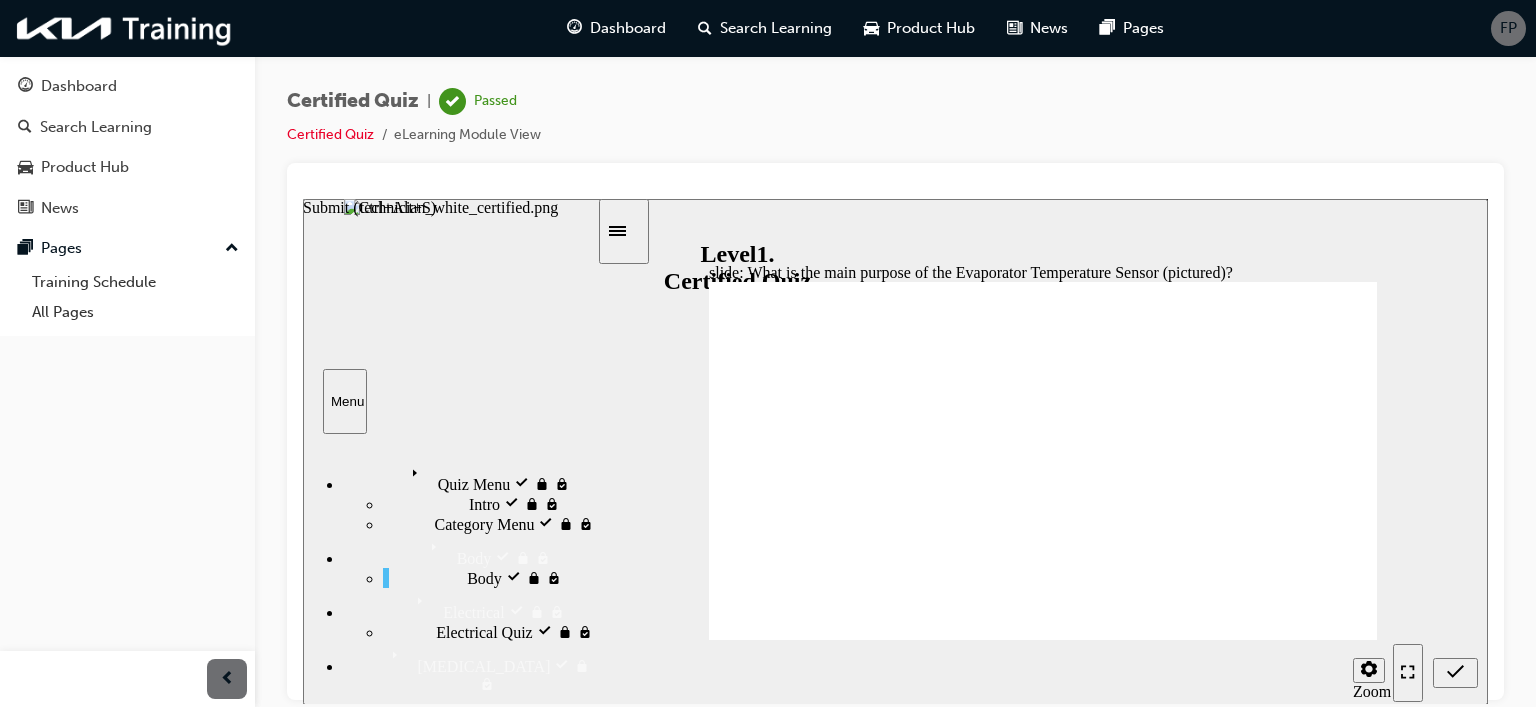 click at bounding box center [1455, 672] 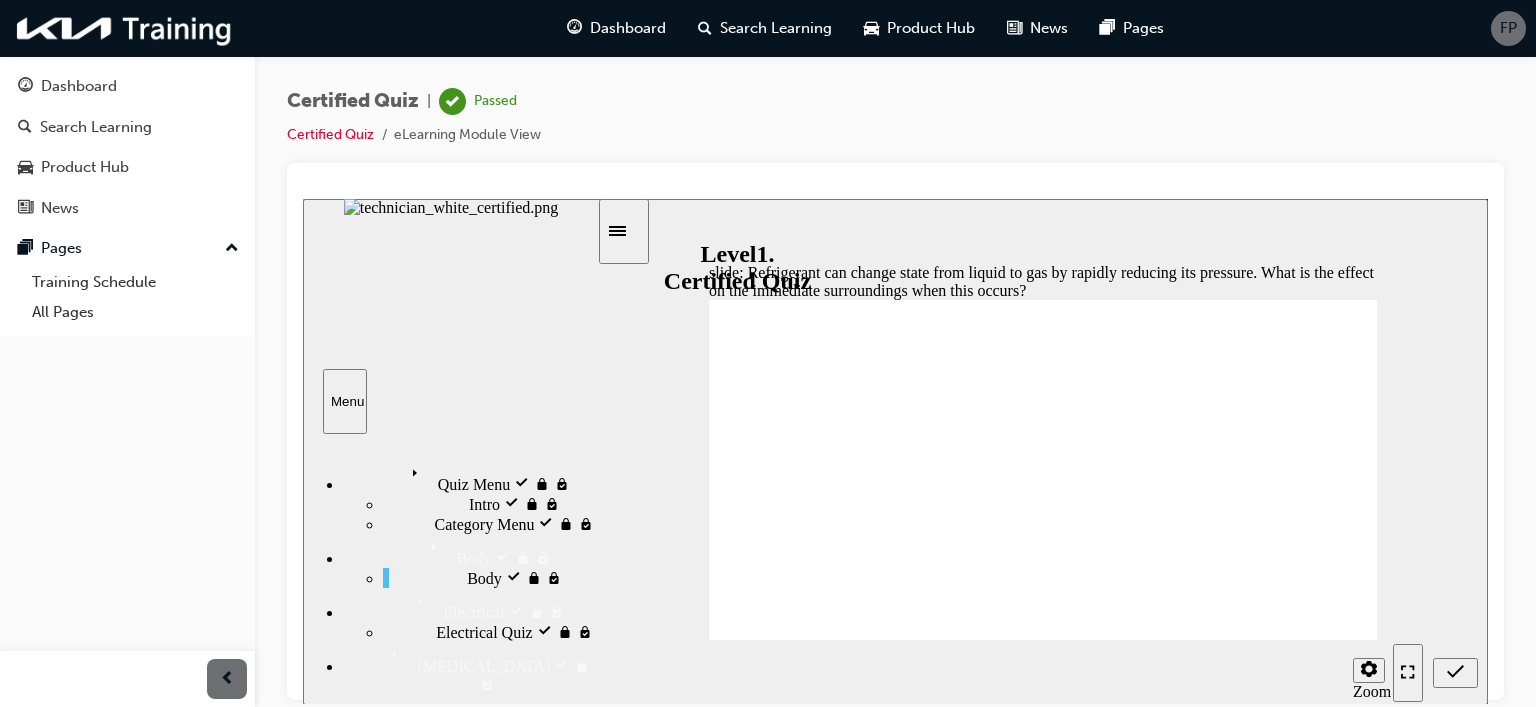 radio on "true" 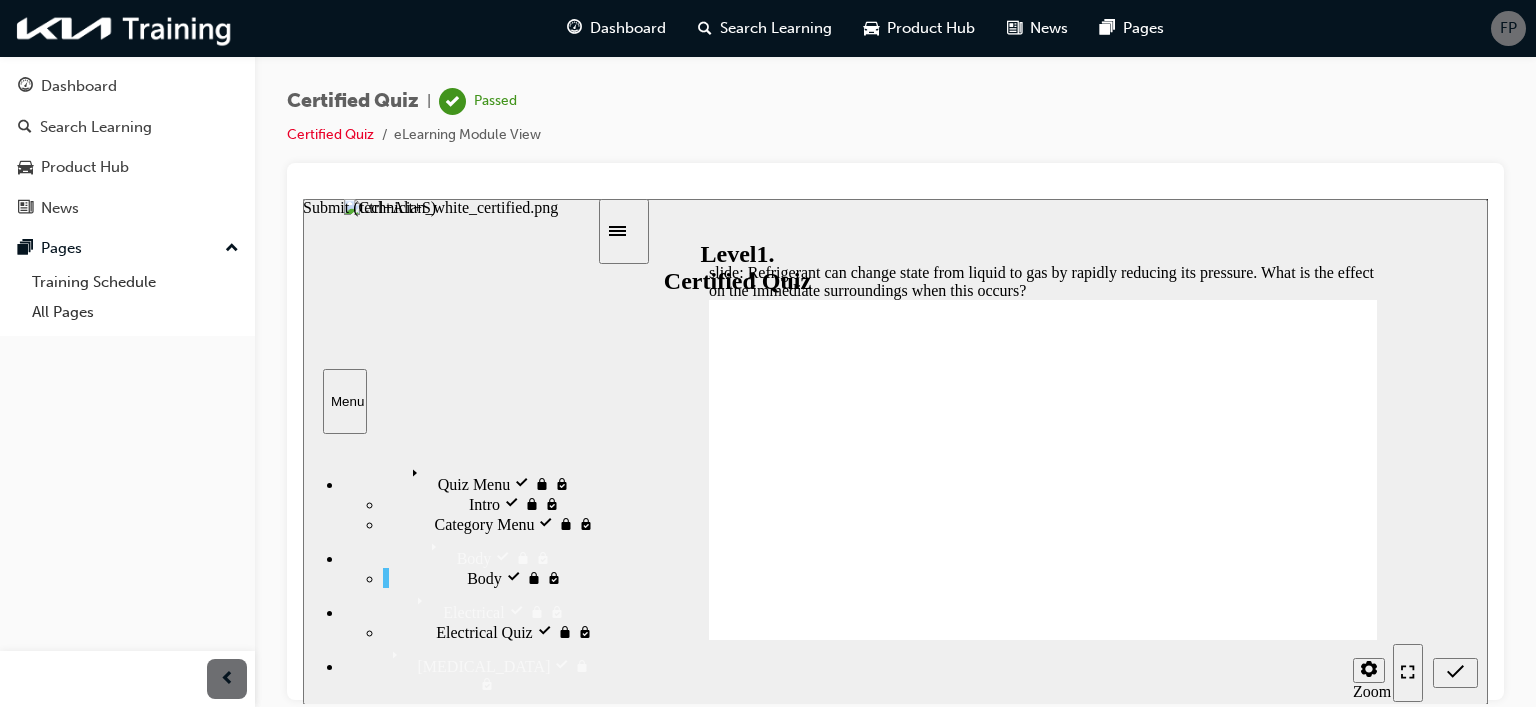 click 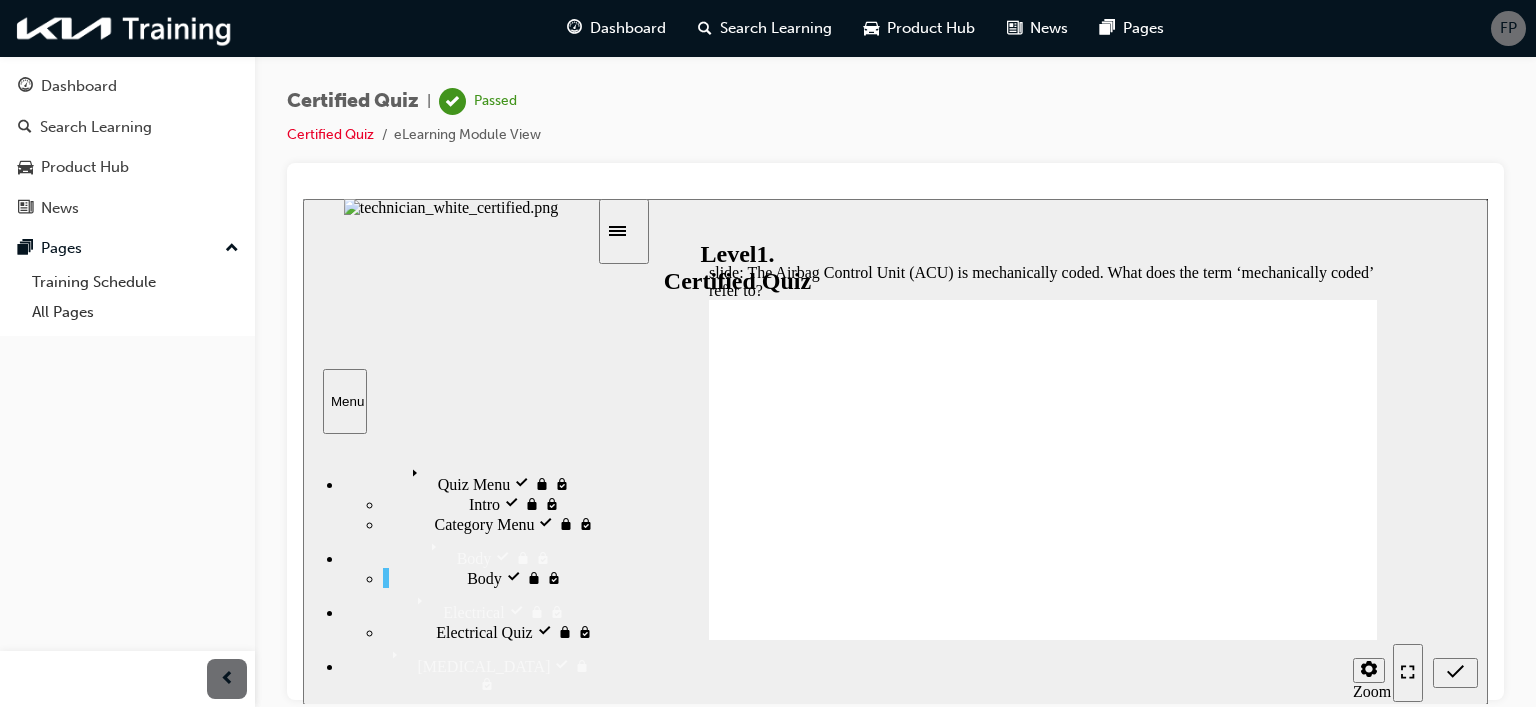 radio on "true" 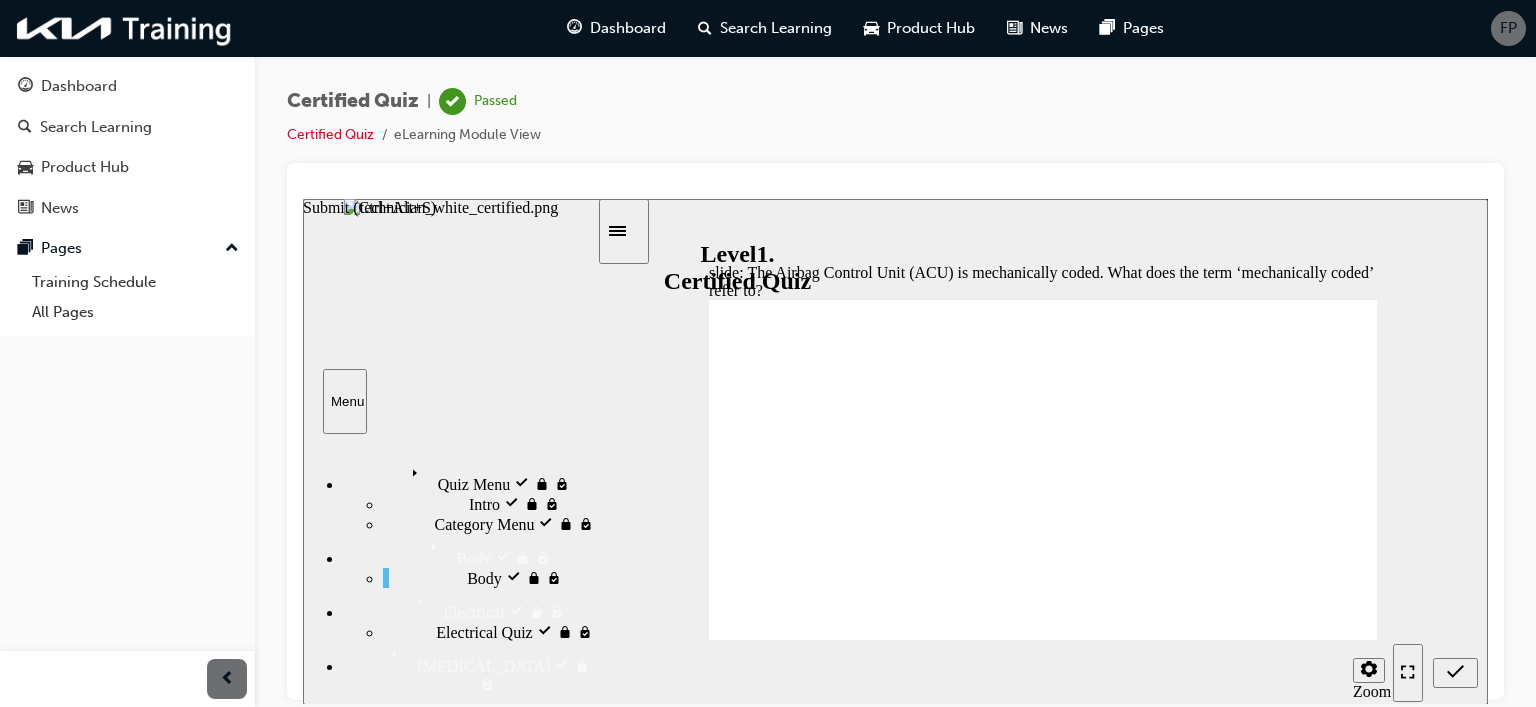 click at bounding box center [1455, 672] 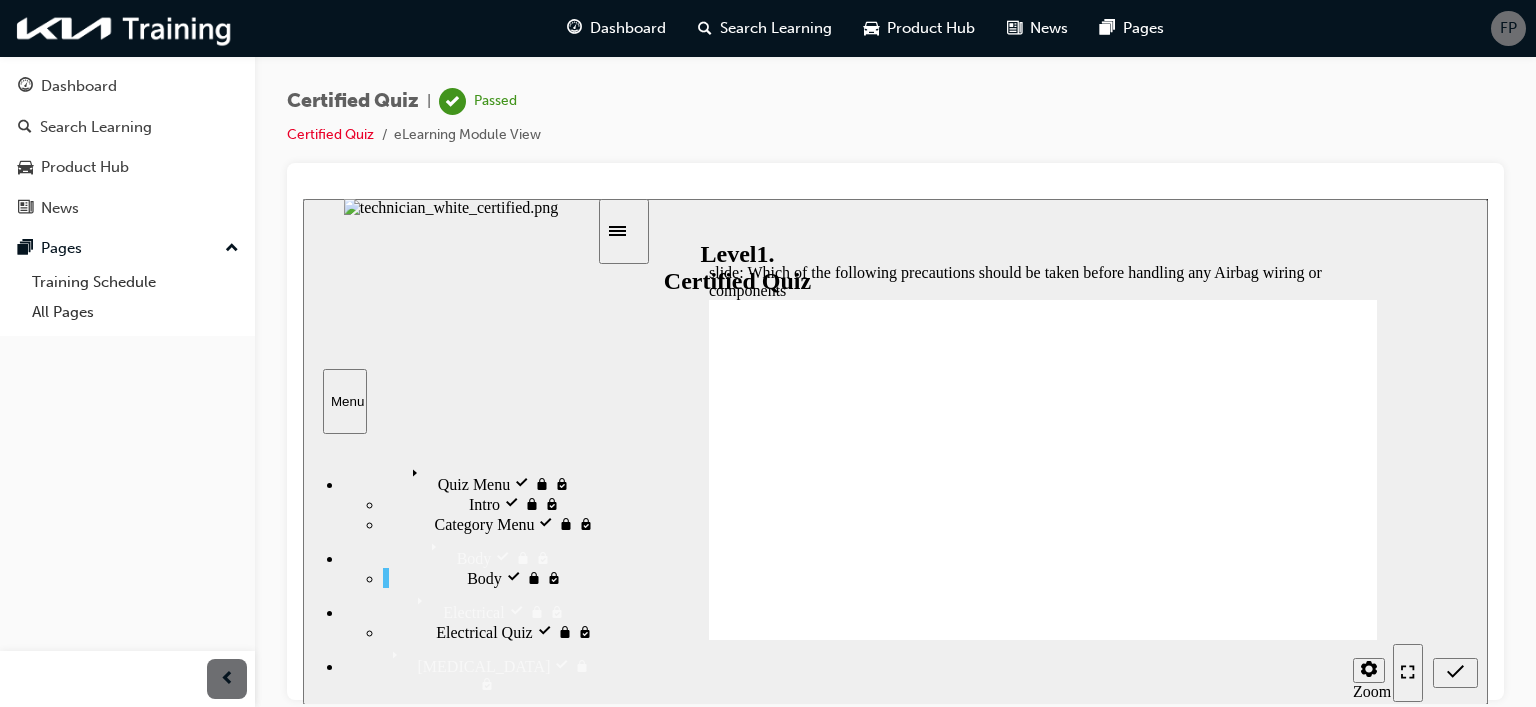 radio on "true" 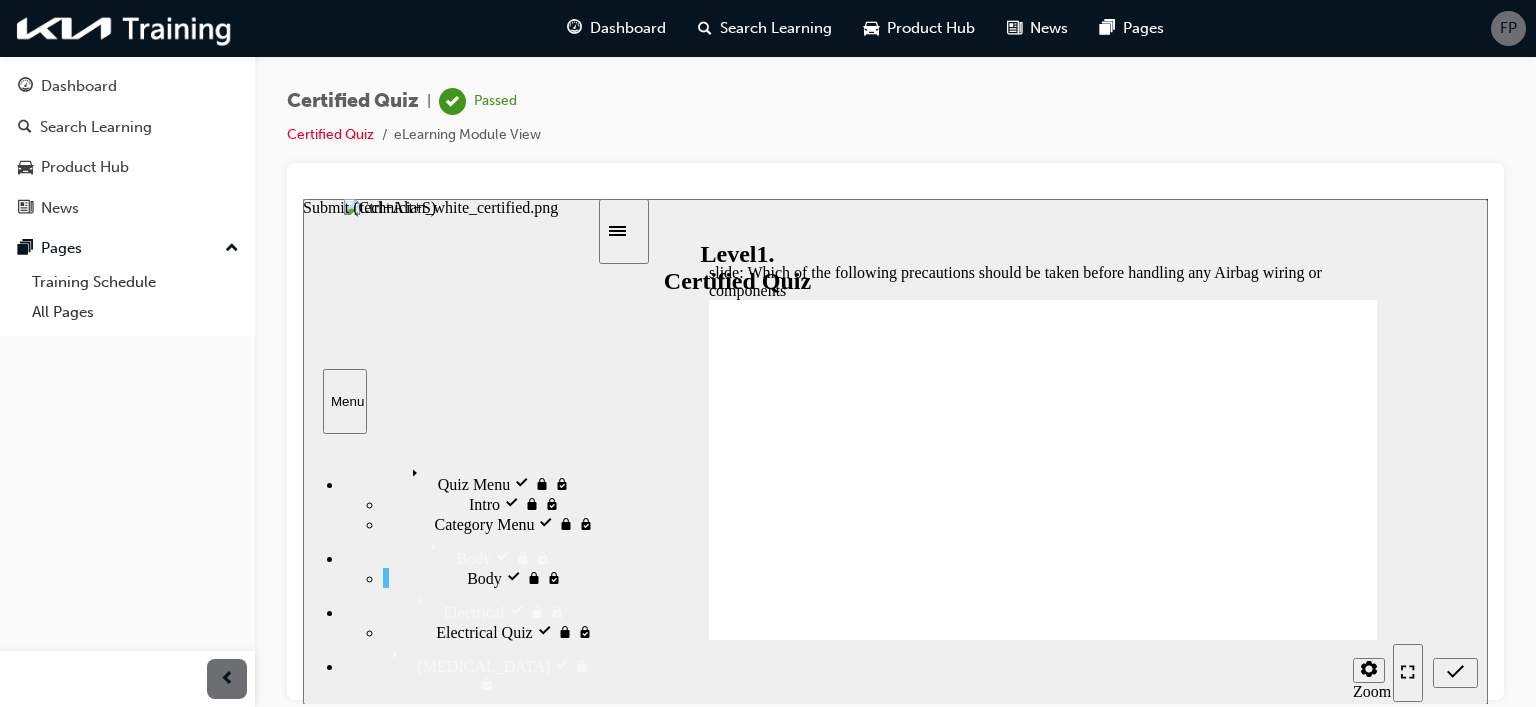 click 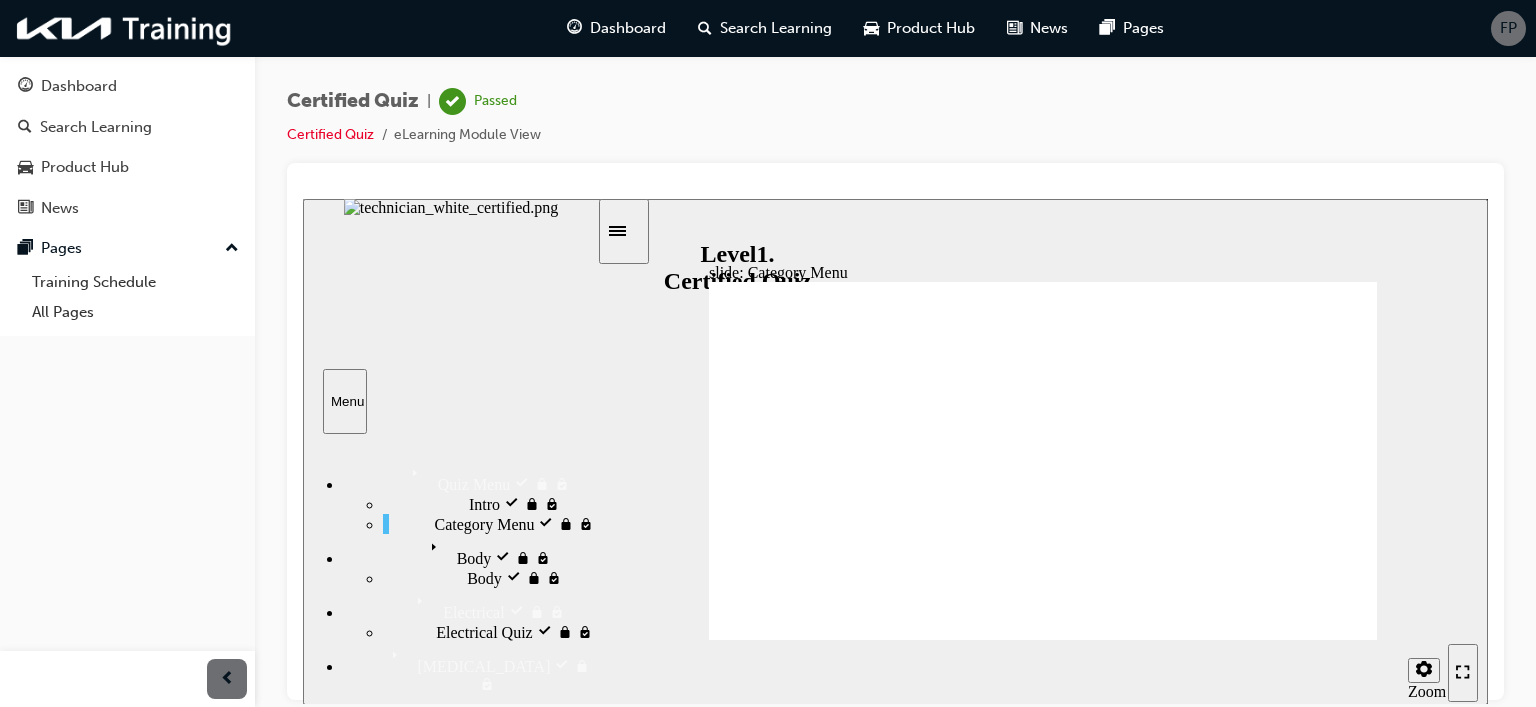 click 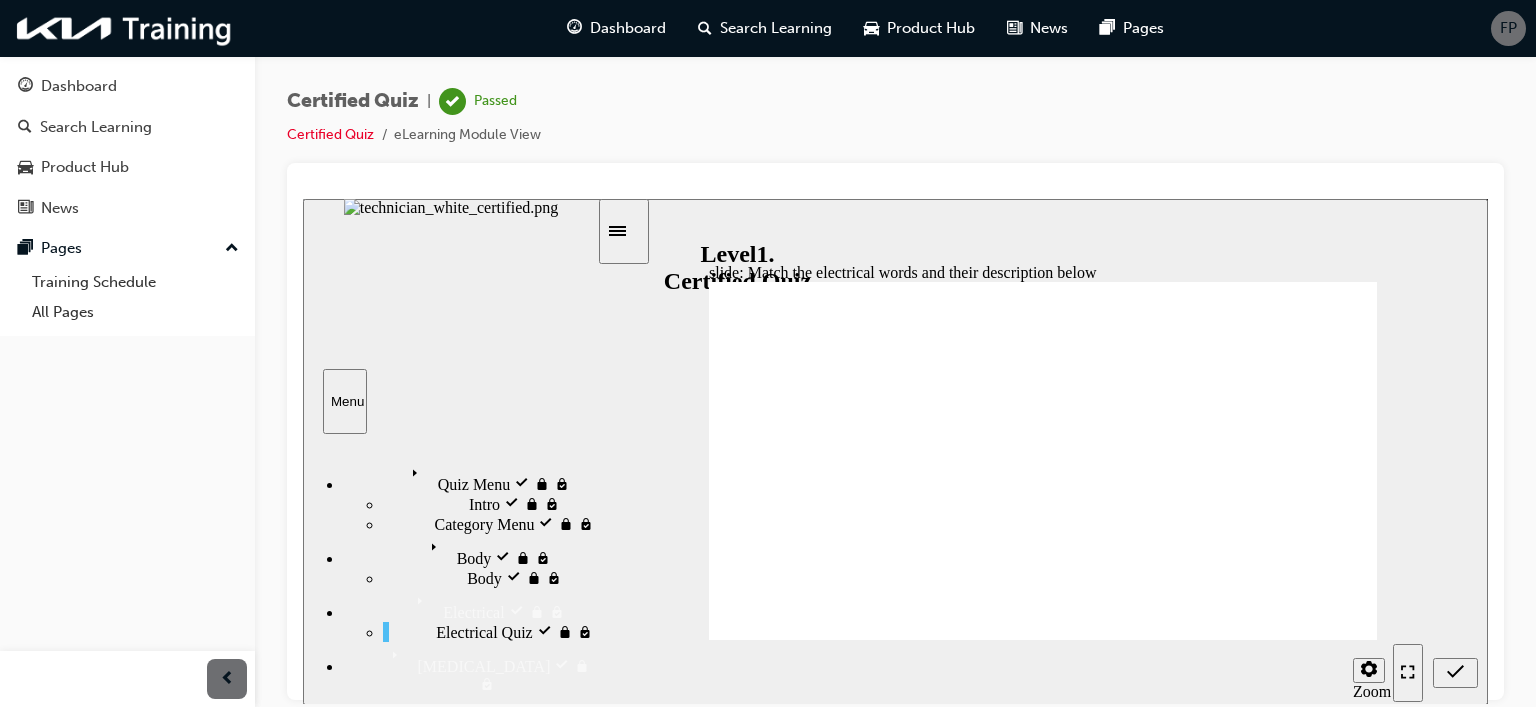 drag, startPoint x: 1208, startPoint y: 569, endPoint x: 1189, endPoint y: 568, distance: 19.026299 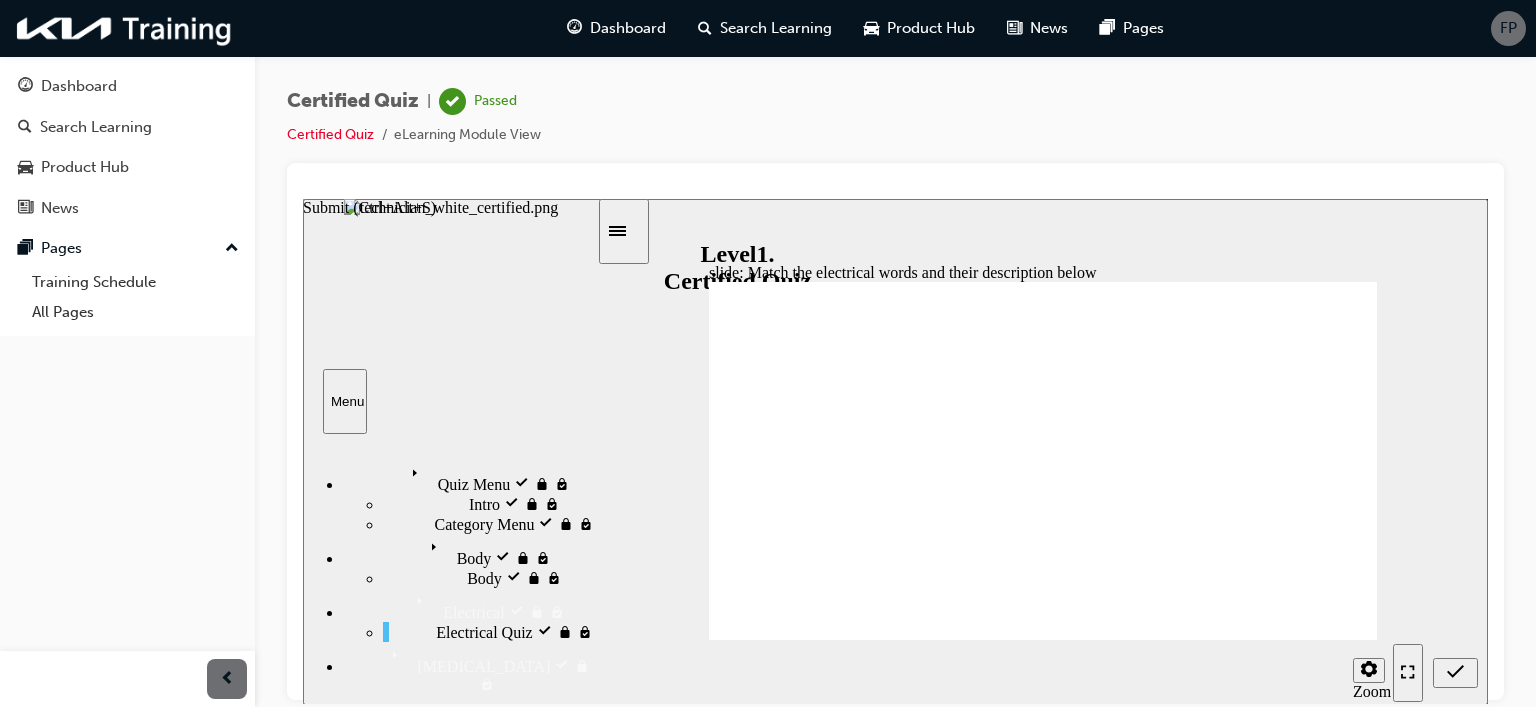 drag, startPoint x: 1462, startPoint y: 666, endPoint x: 1395, endPoint y: 627, distance: 77.52419 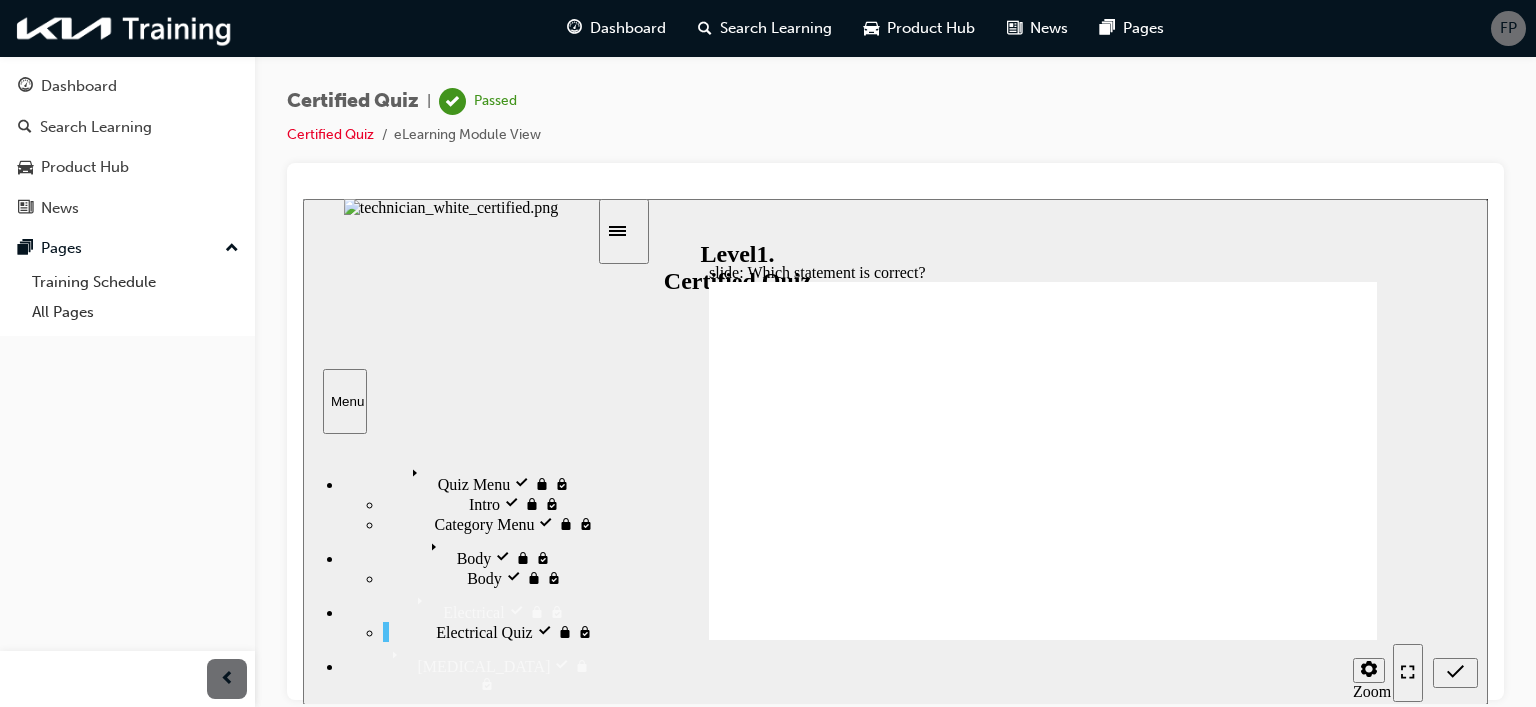 radio on "true" 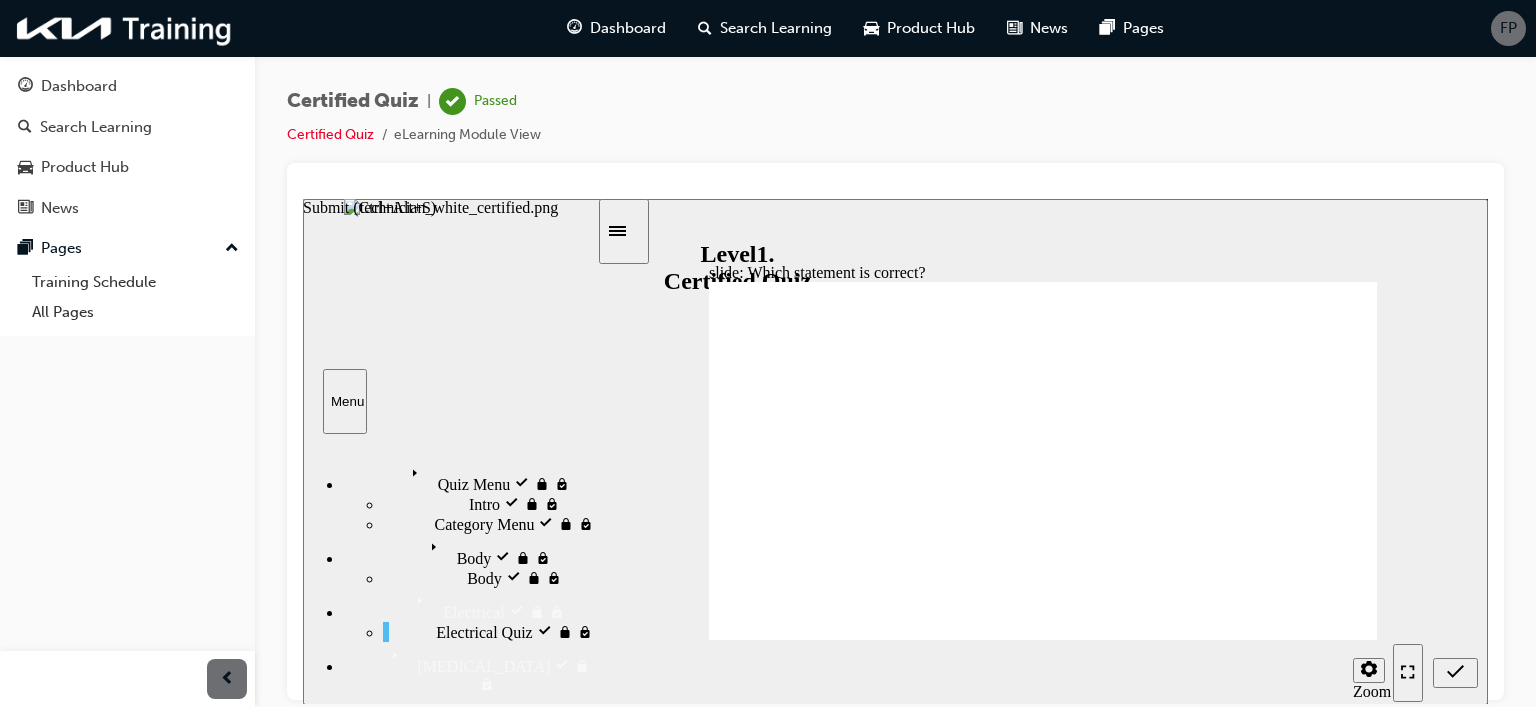 click 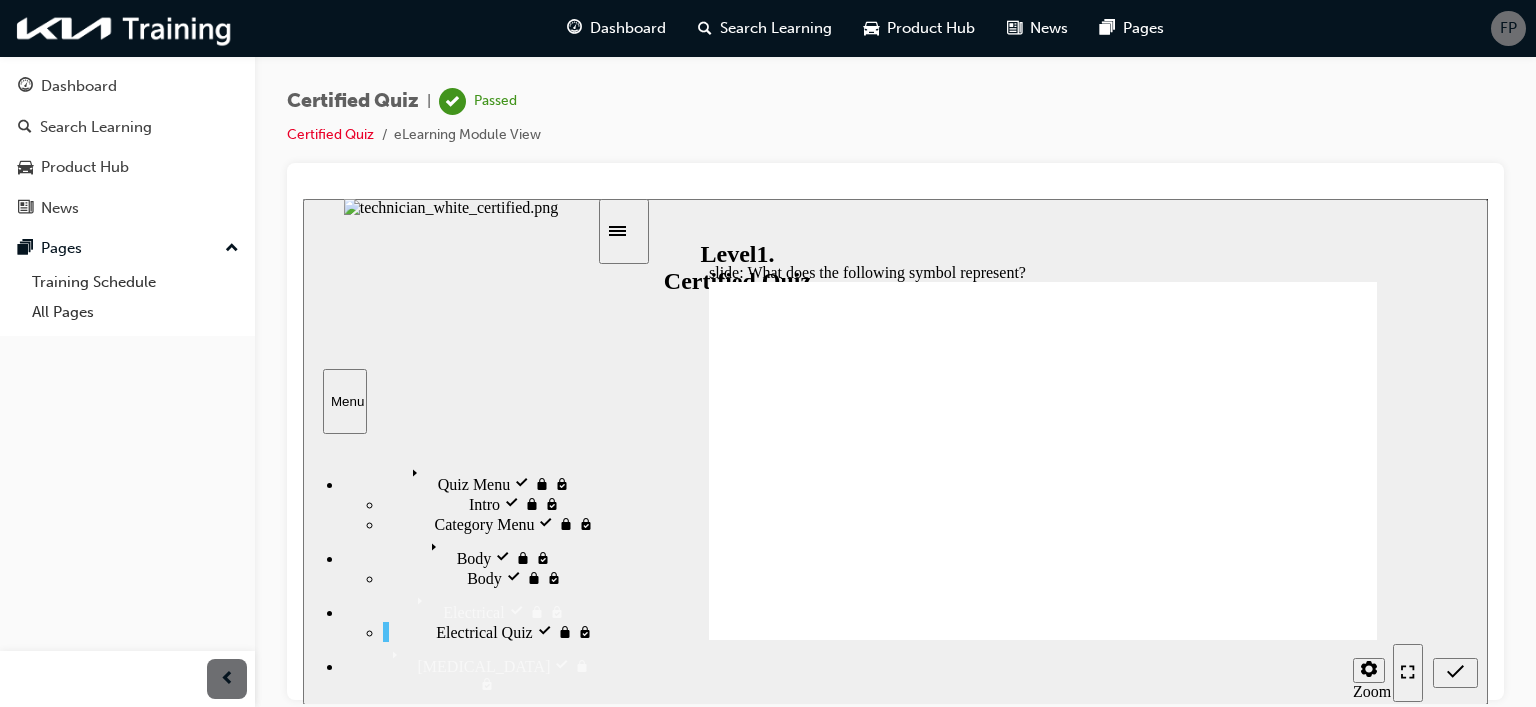 radio on "true" 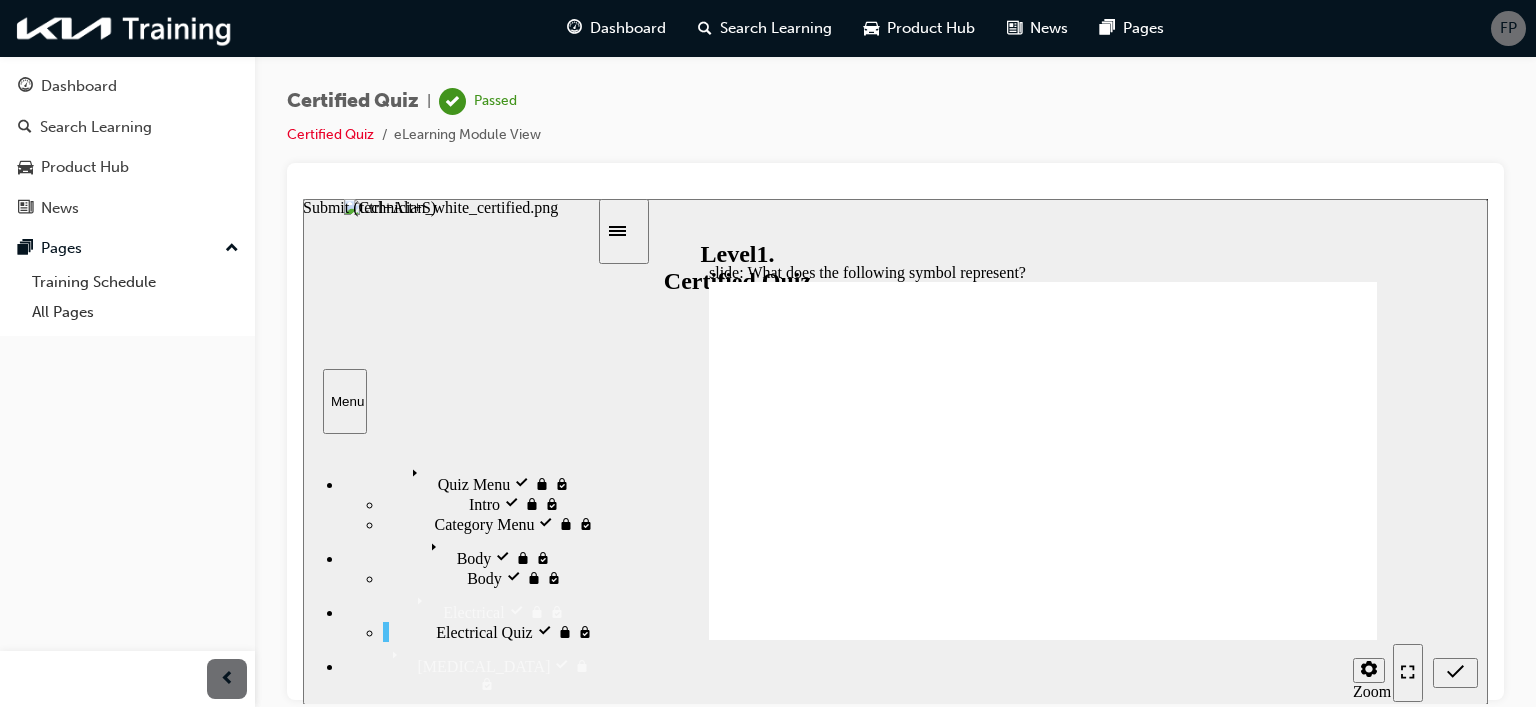 click 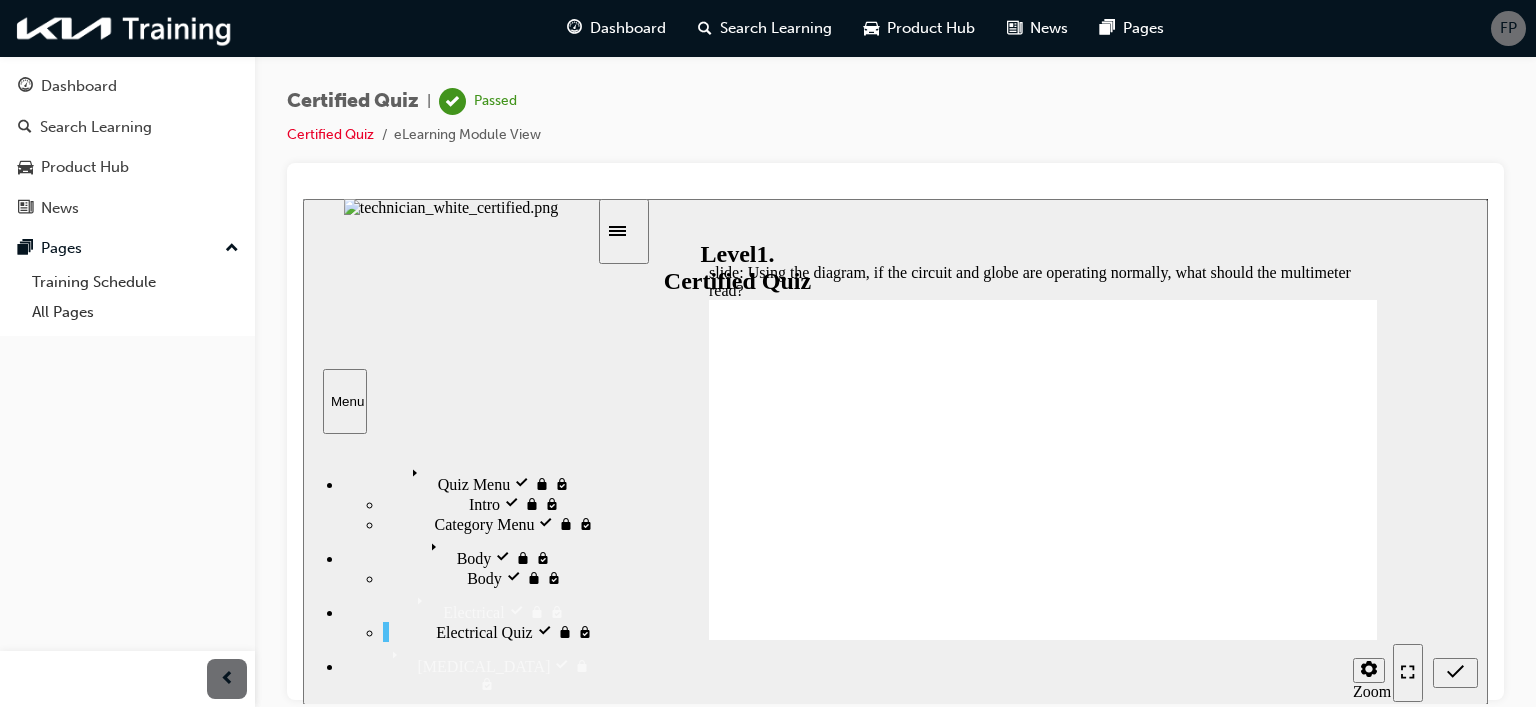 radio on "true" 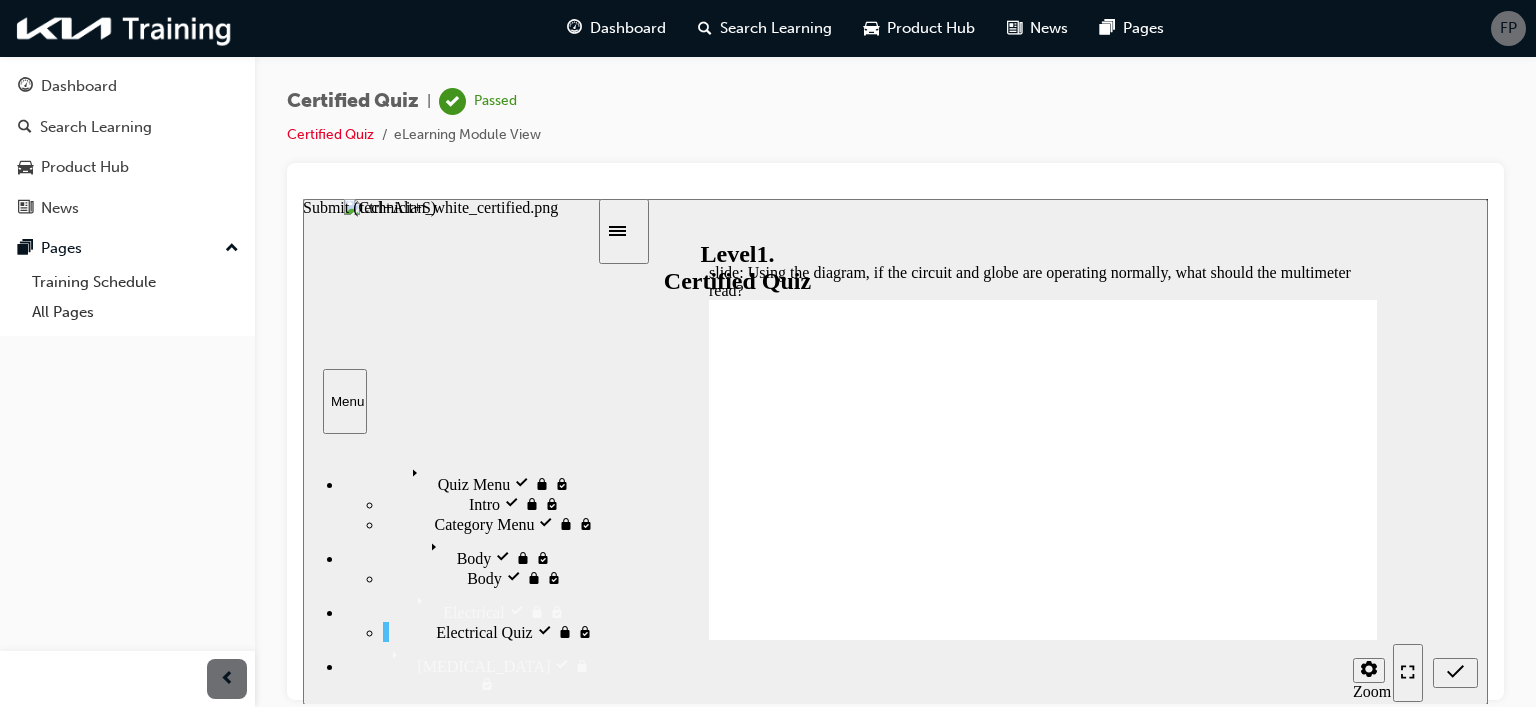 click 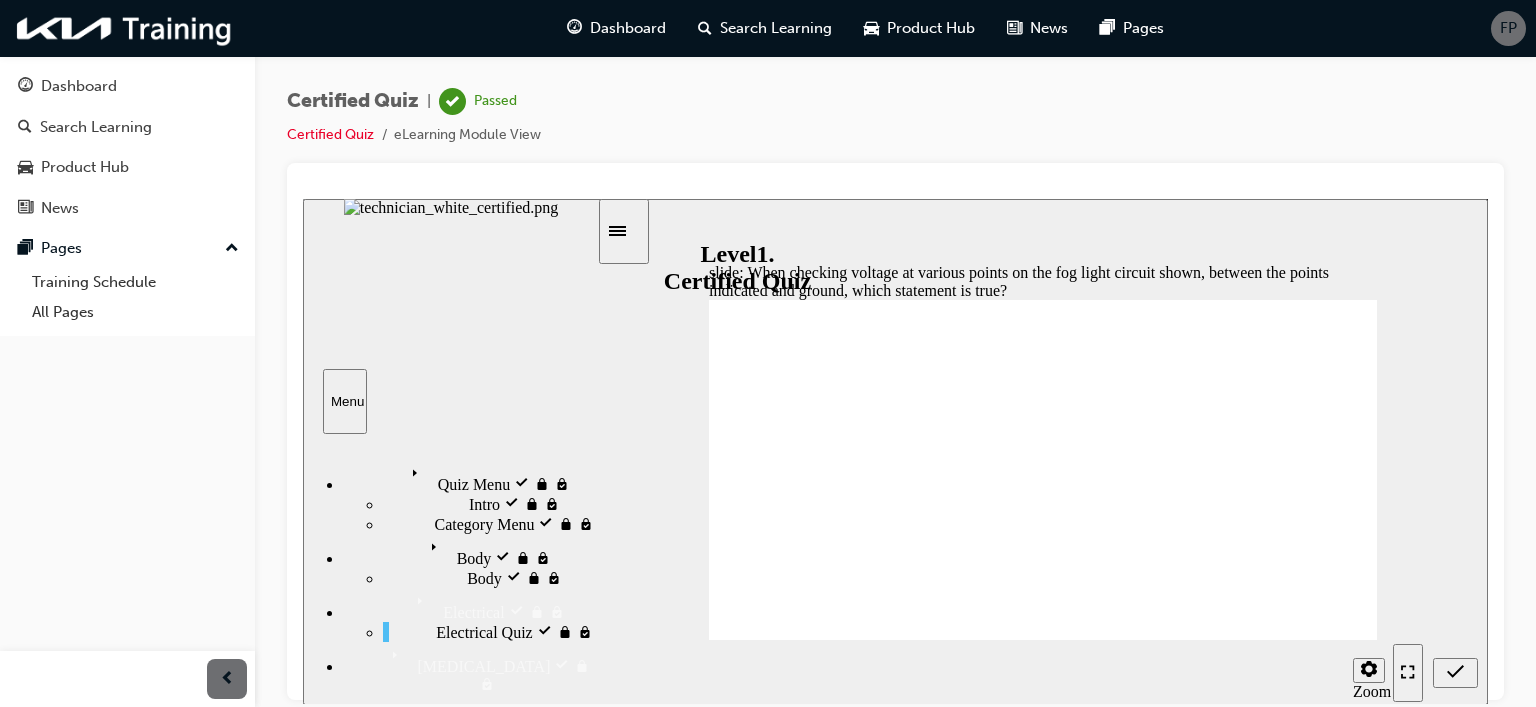 radio on "true" 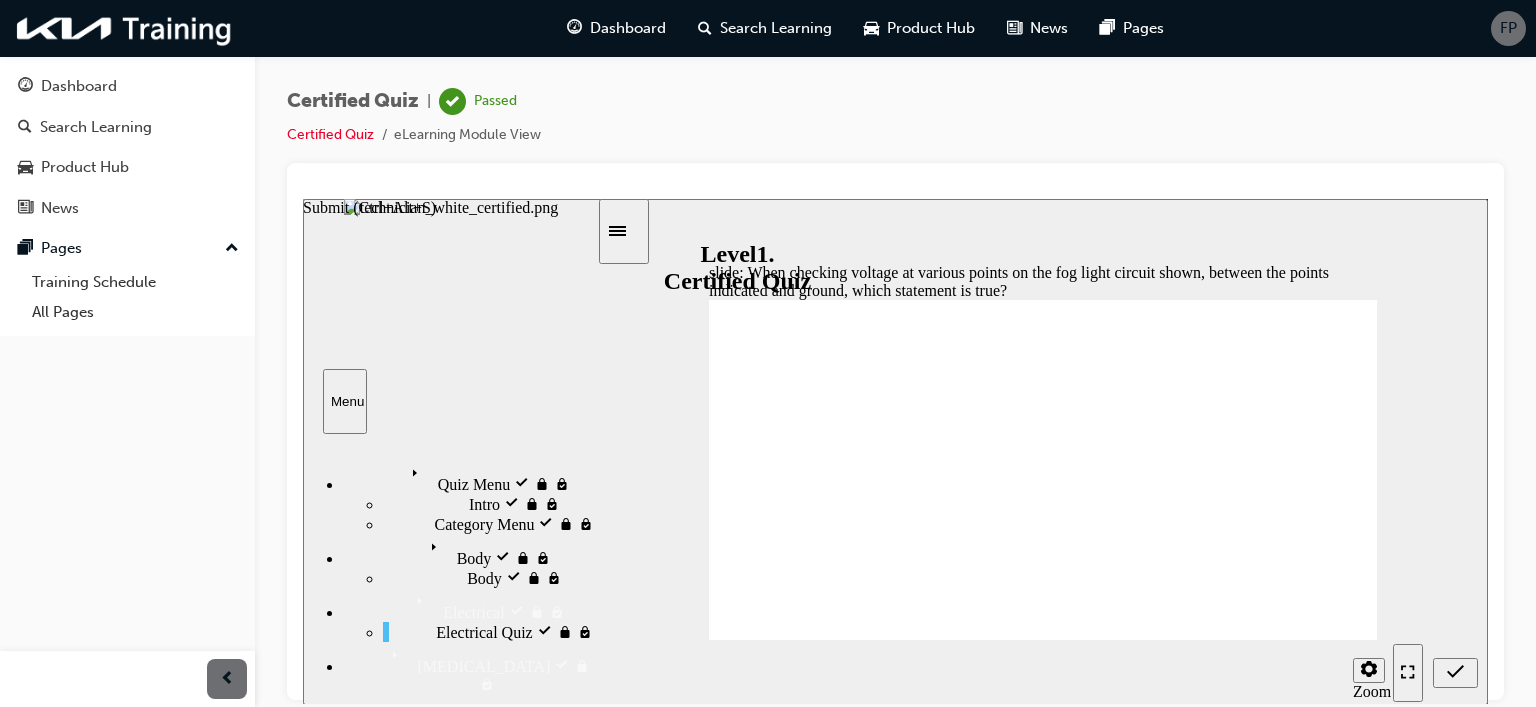 click 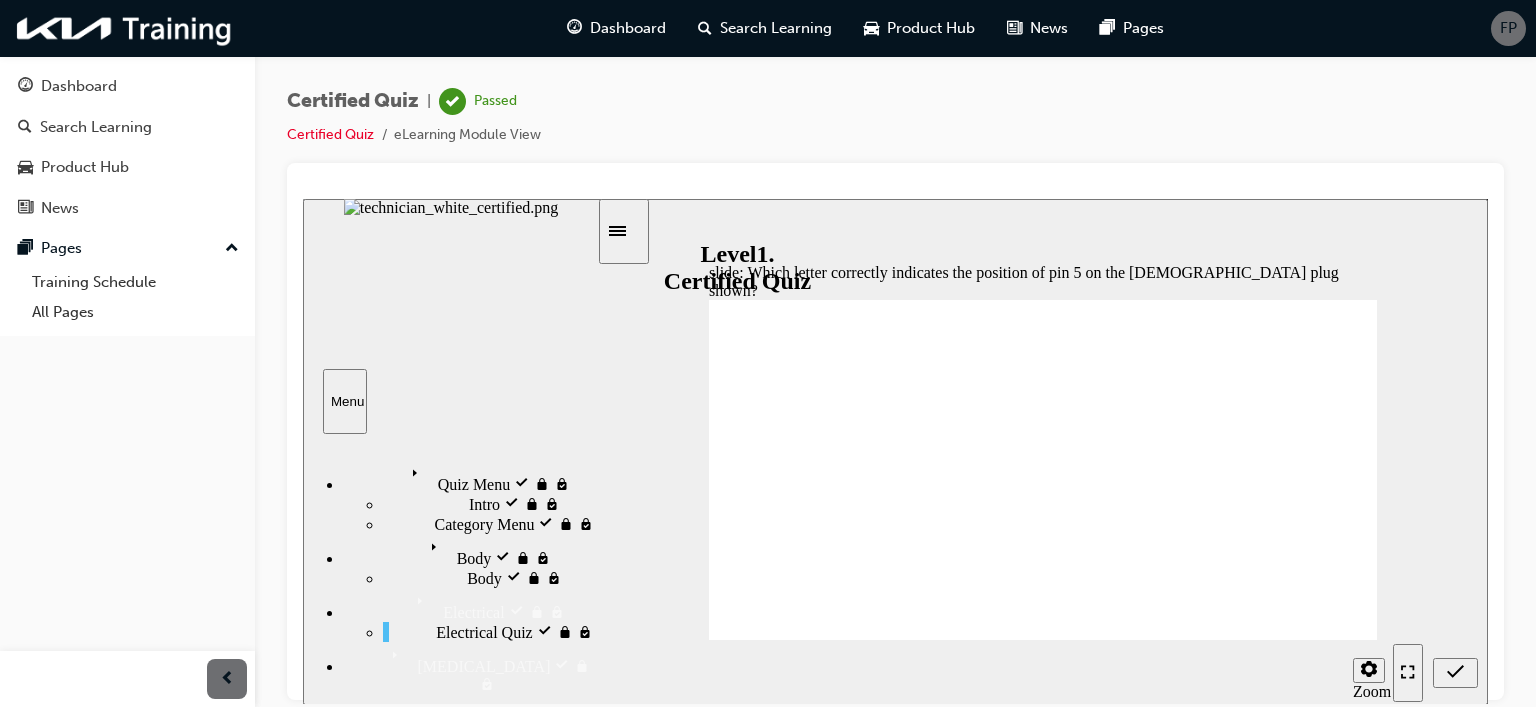 radio on "true" 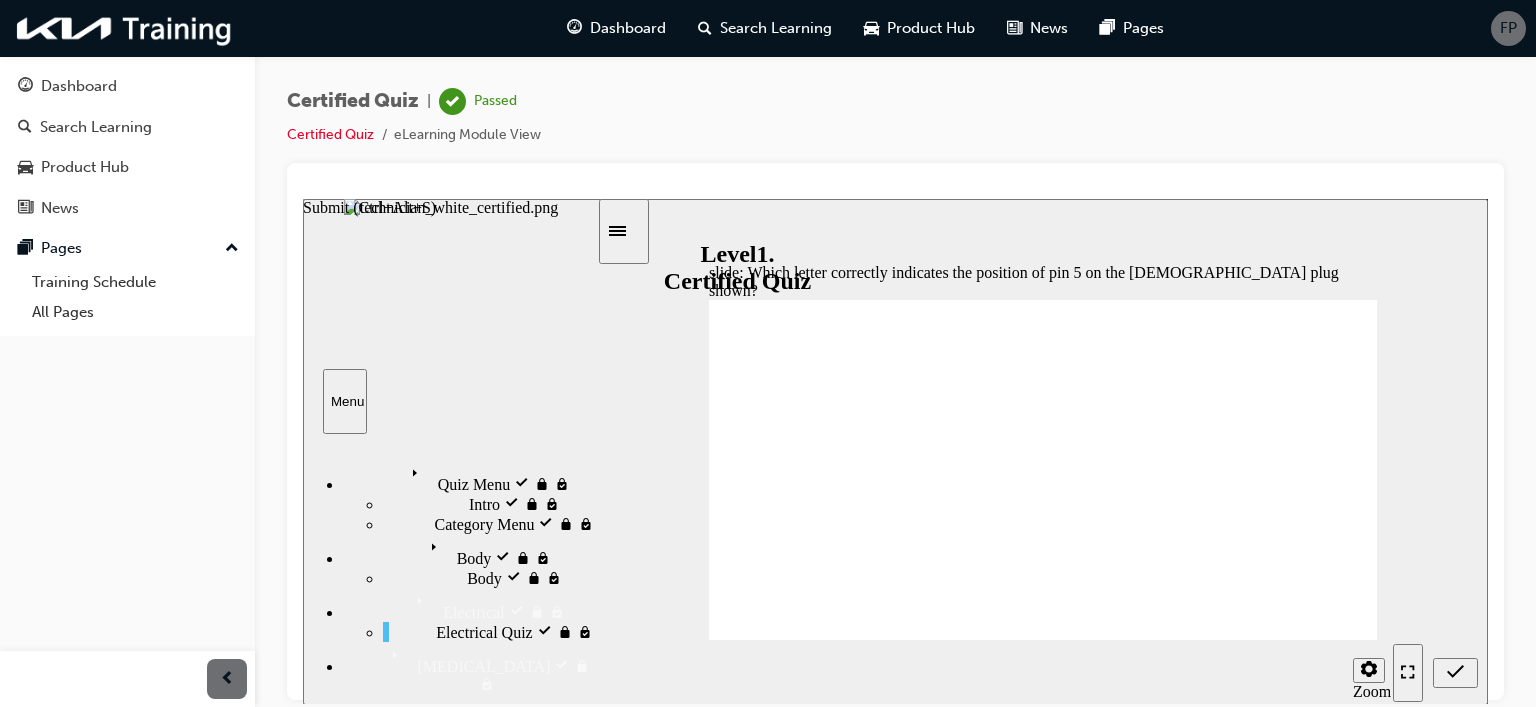 click 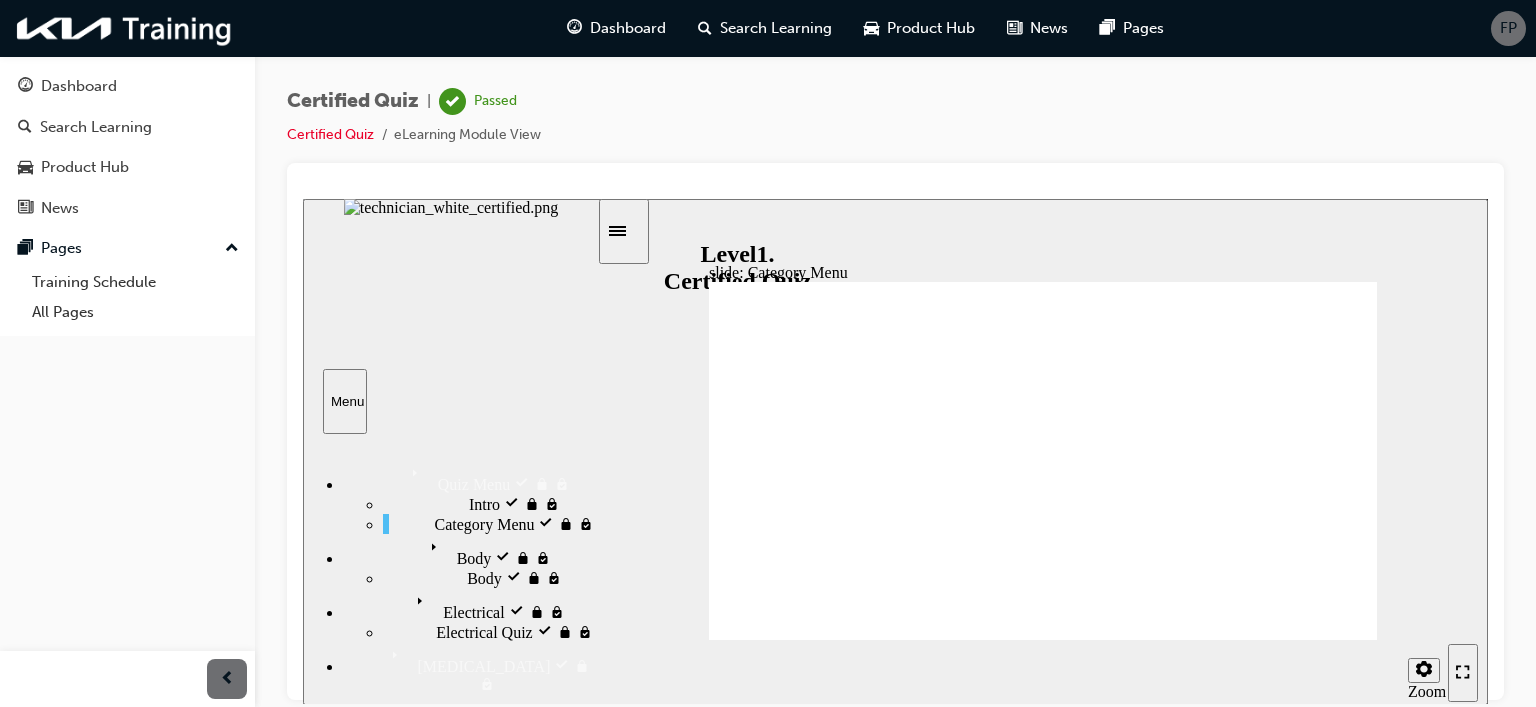 click 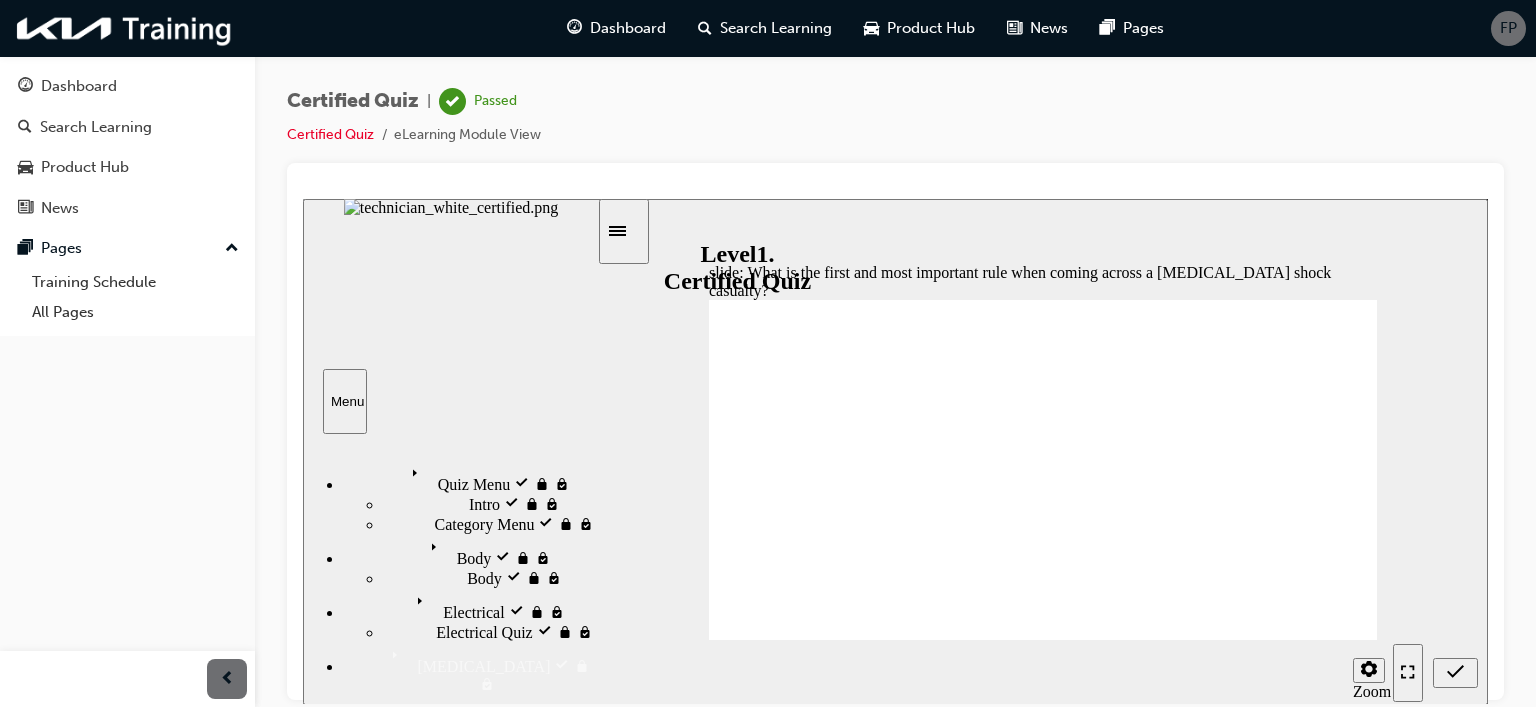 radio on "true" 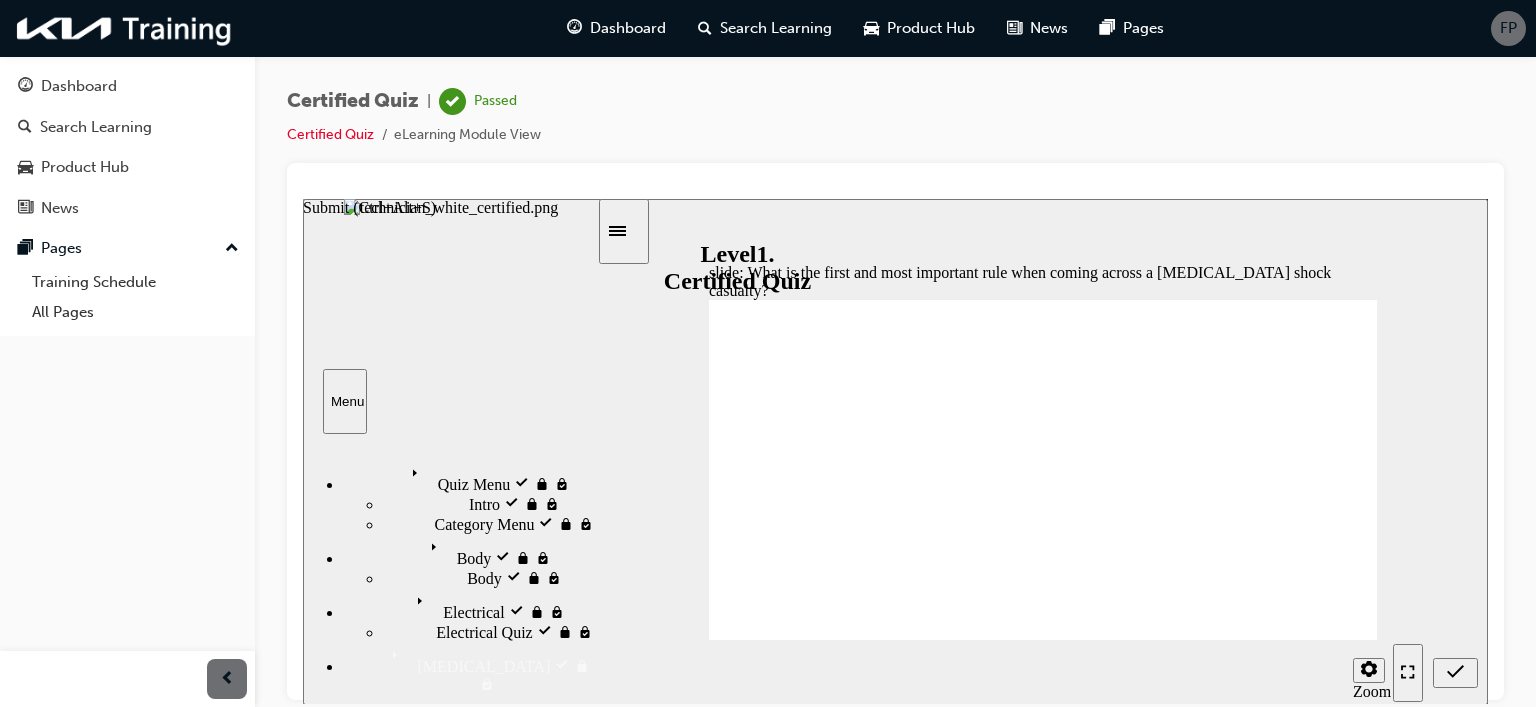 click at bounding box center (1455, 672) 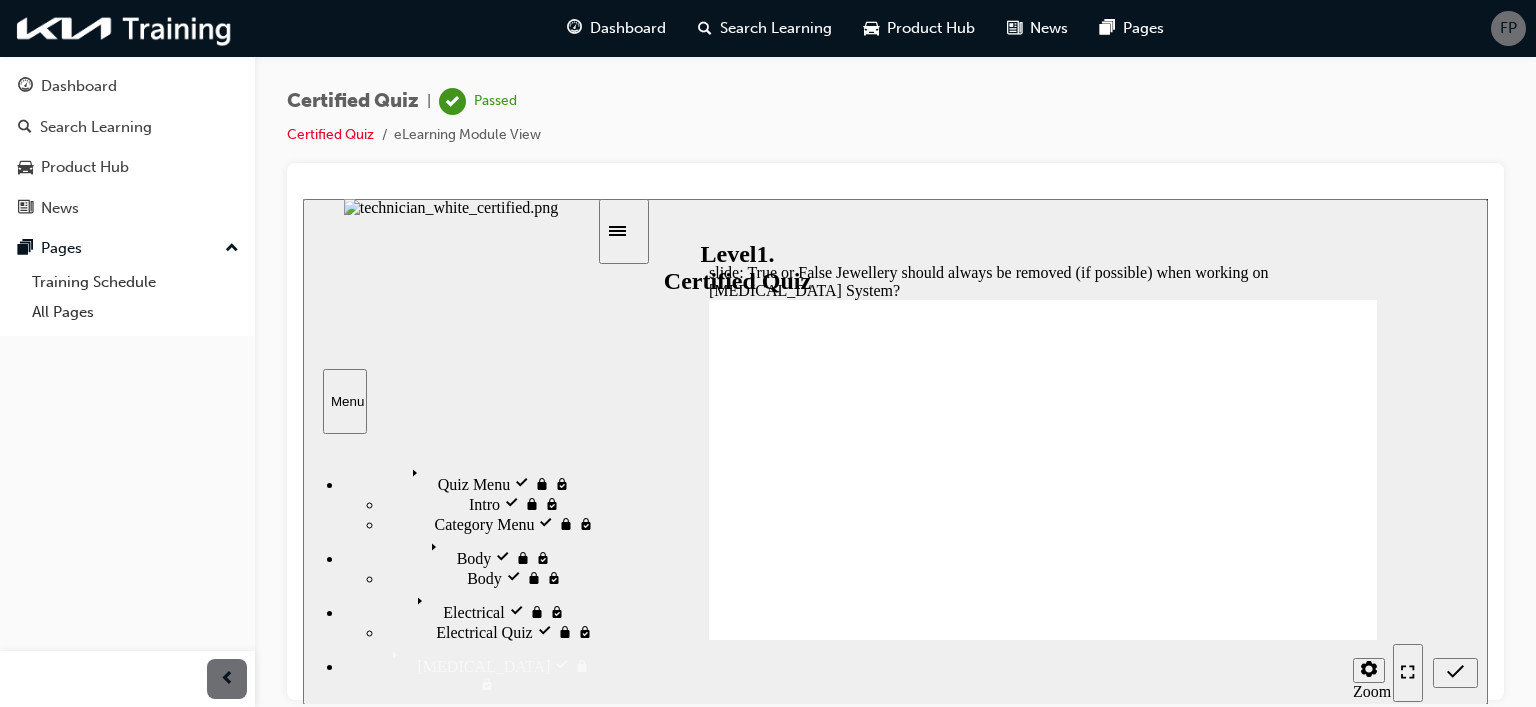 radio on "true" 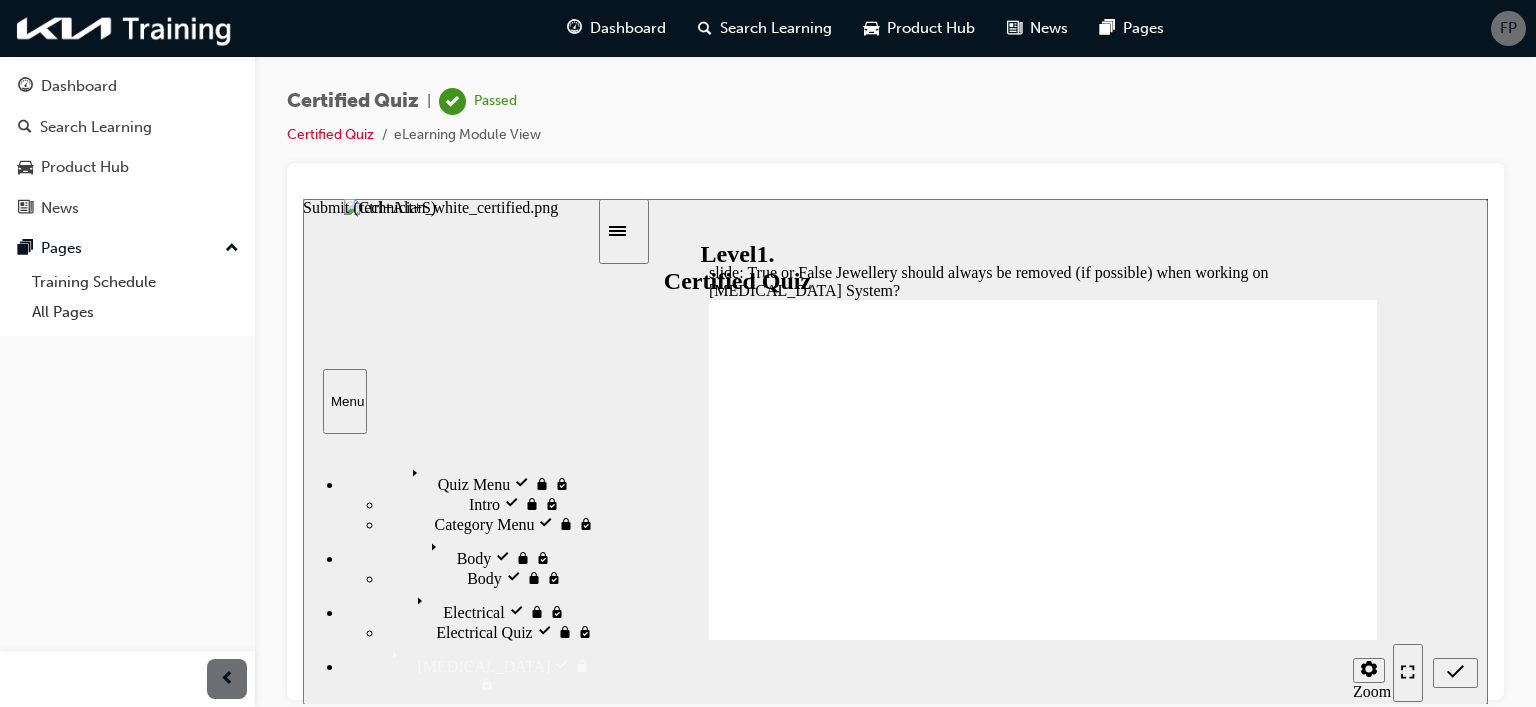click 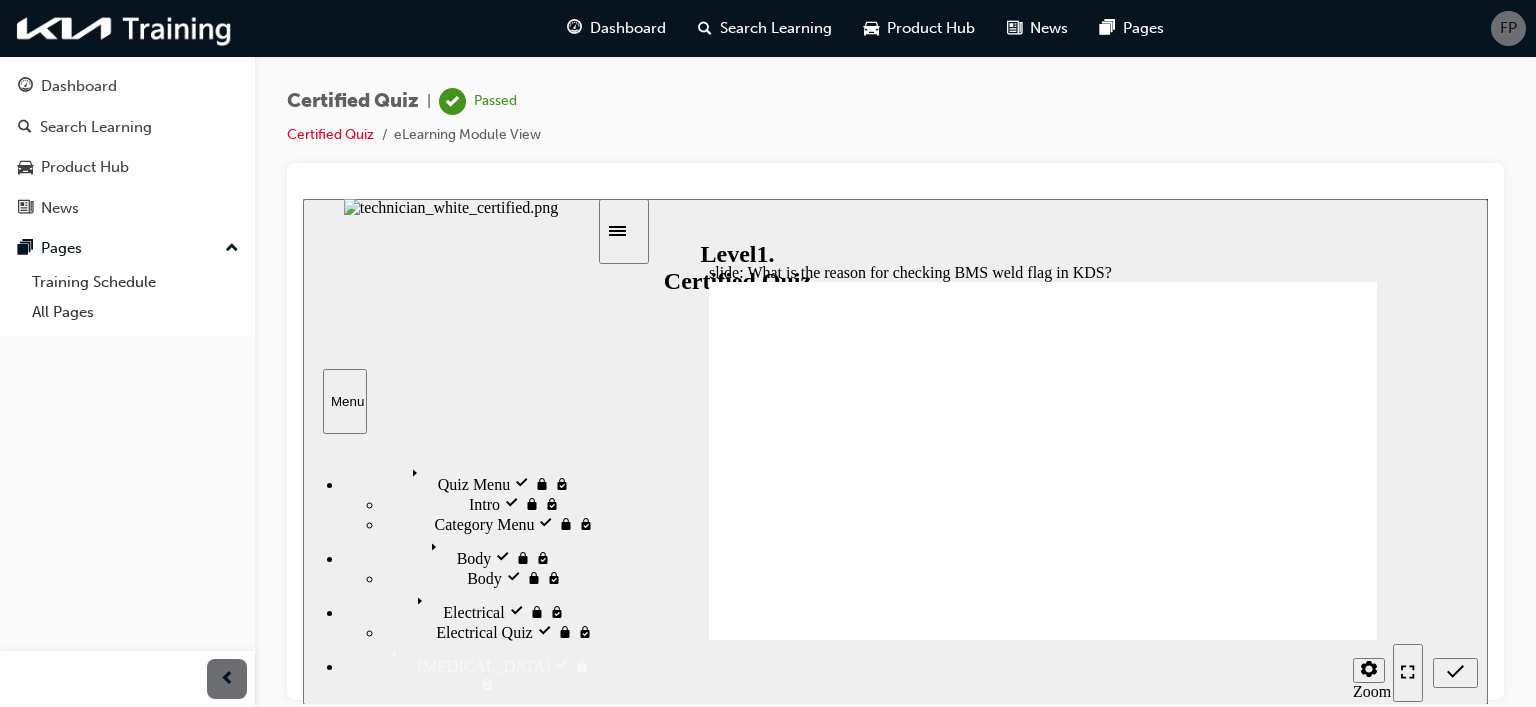 radio on "true" 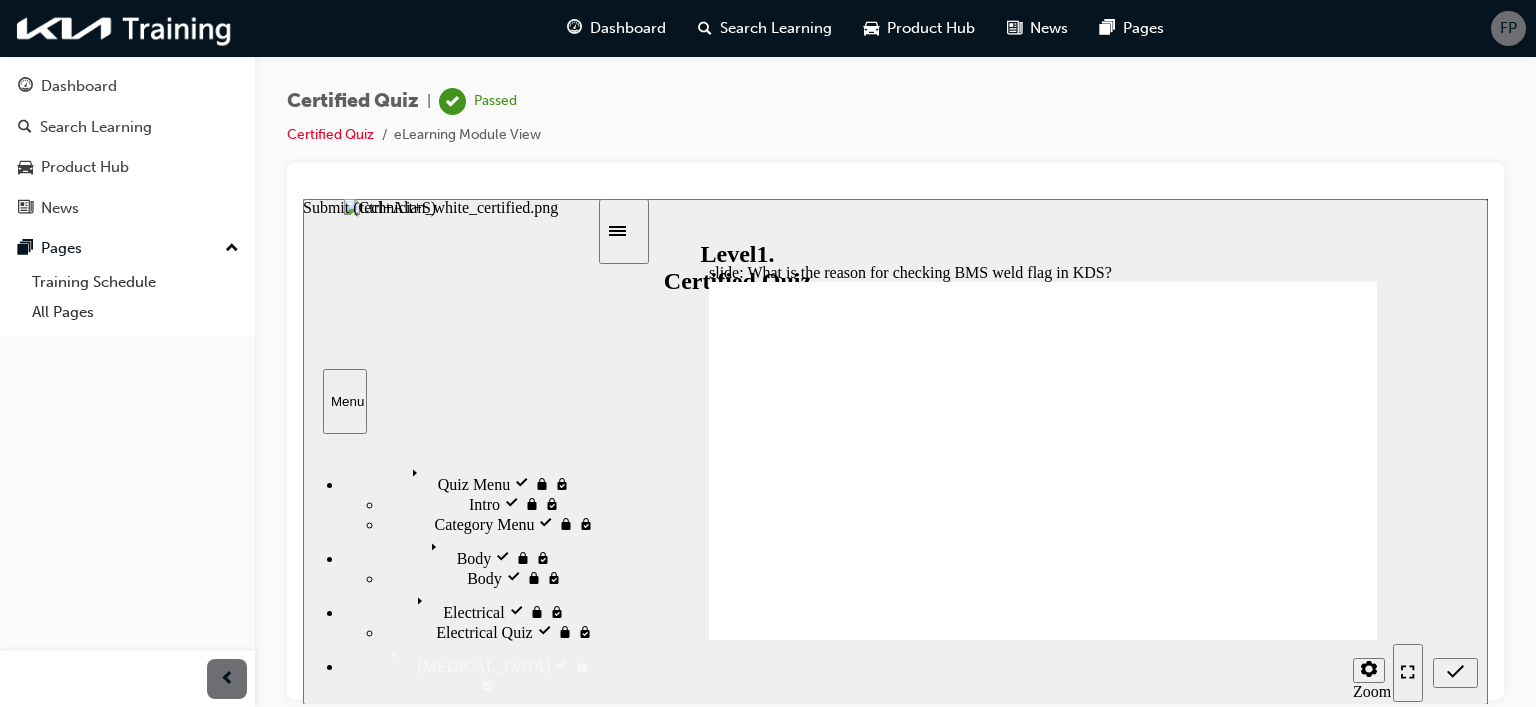 click 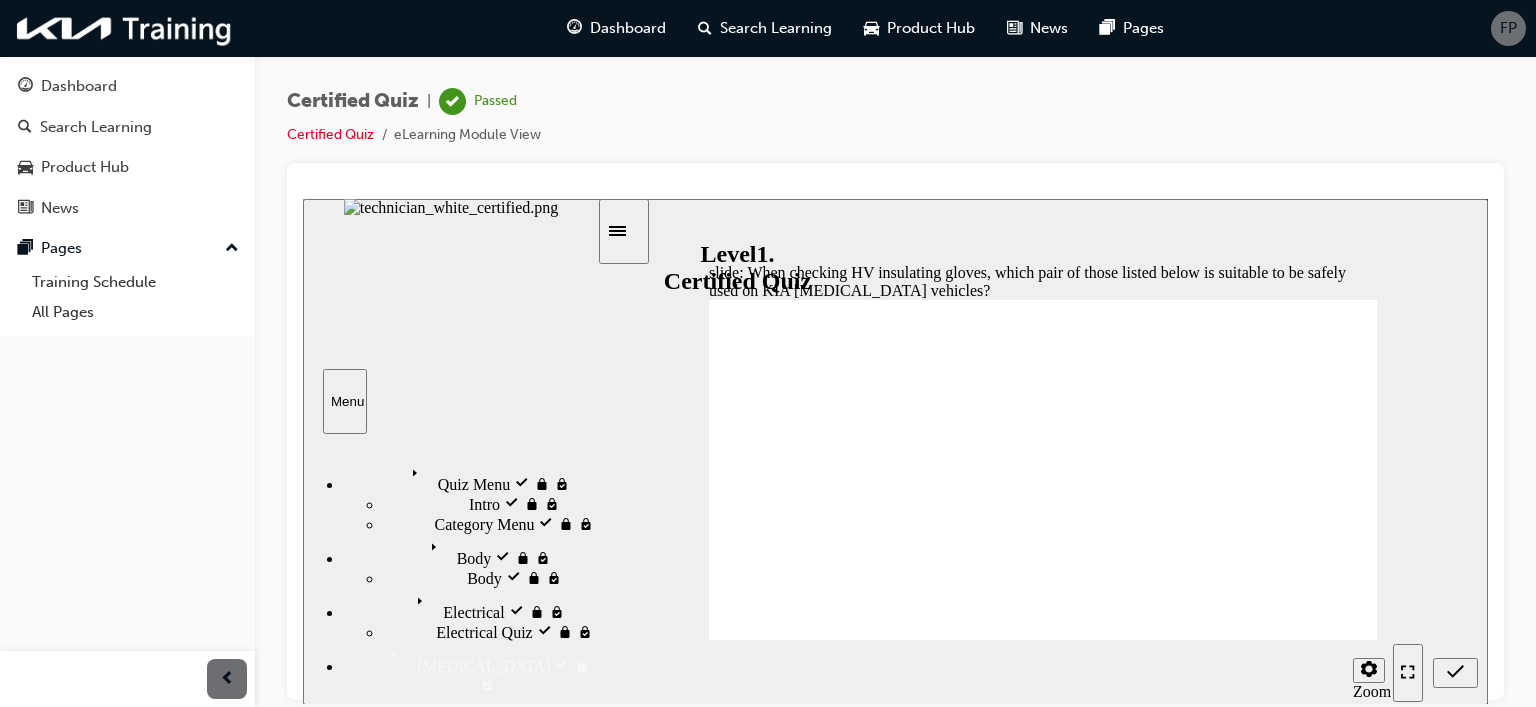 radio on "true" 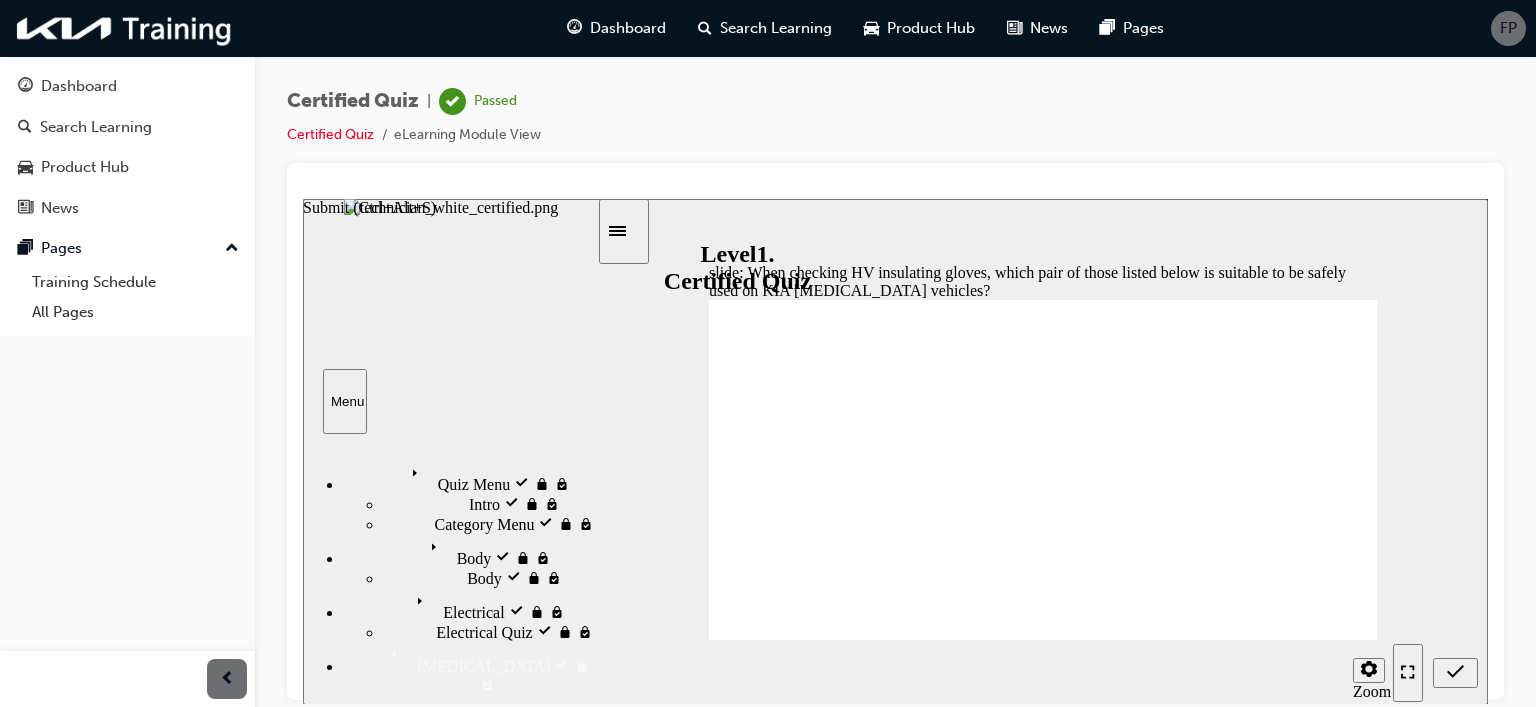 click 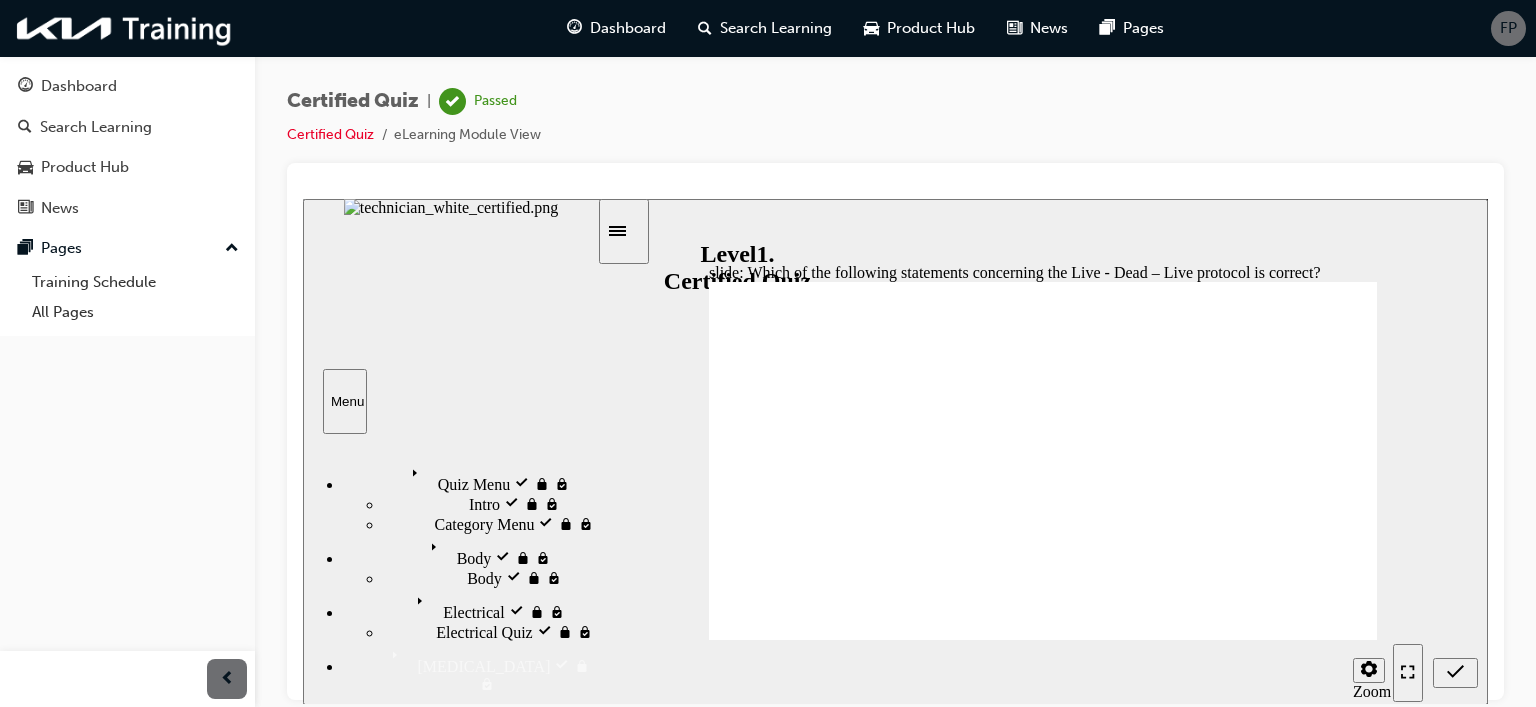 radio on "true" 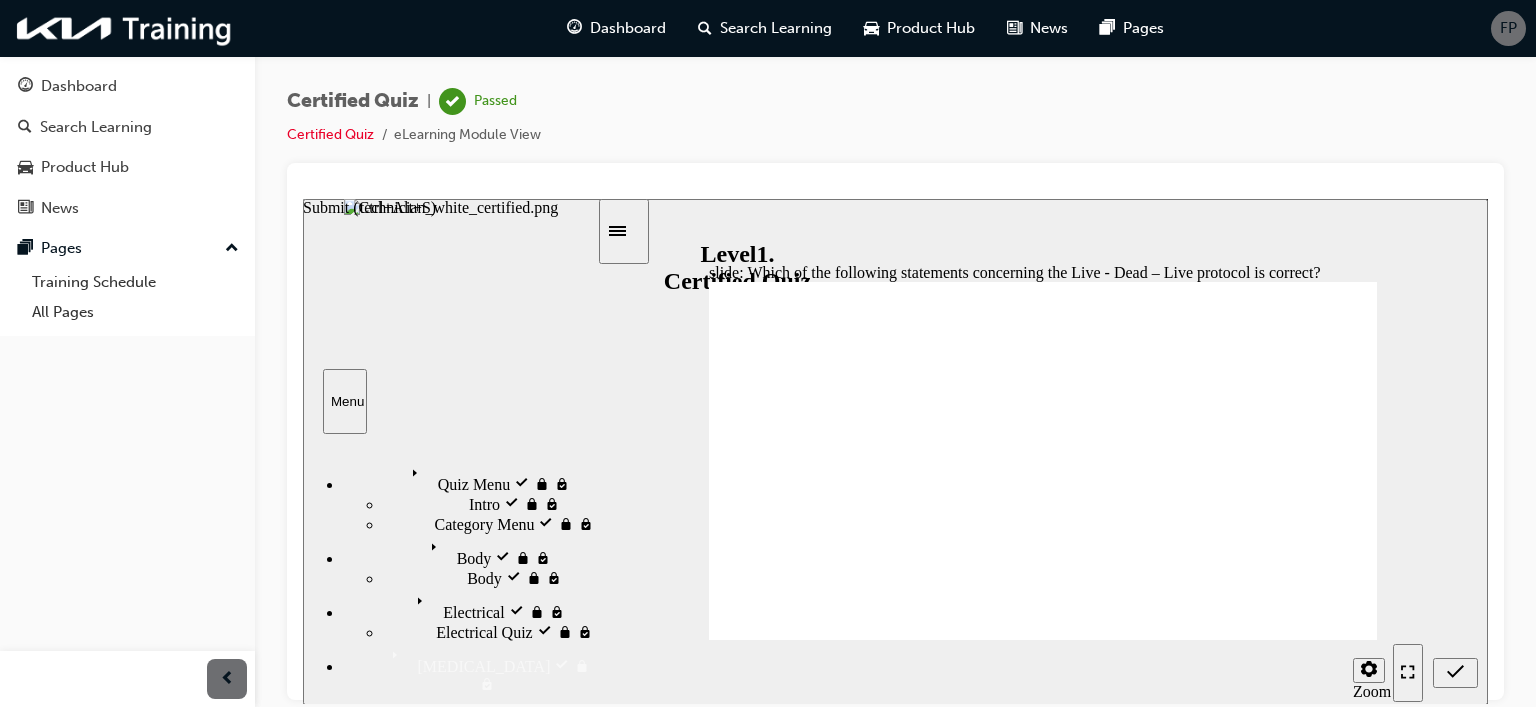 click at bounding box center [1455, 672] 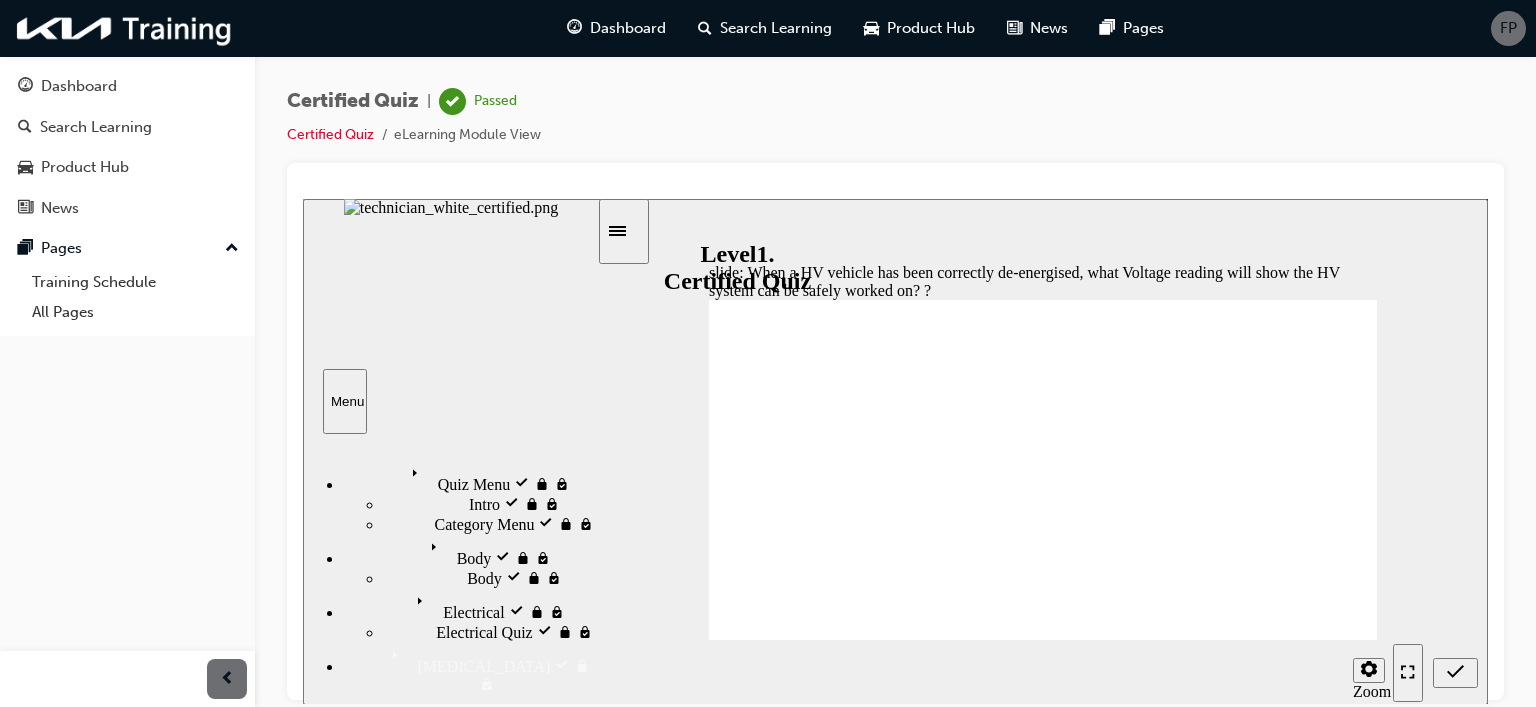 radio on "true" 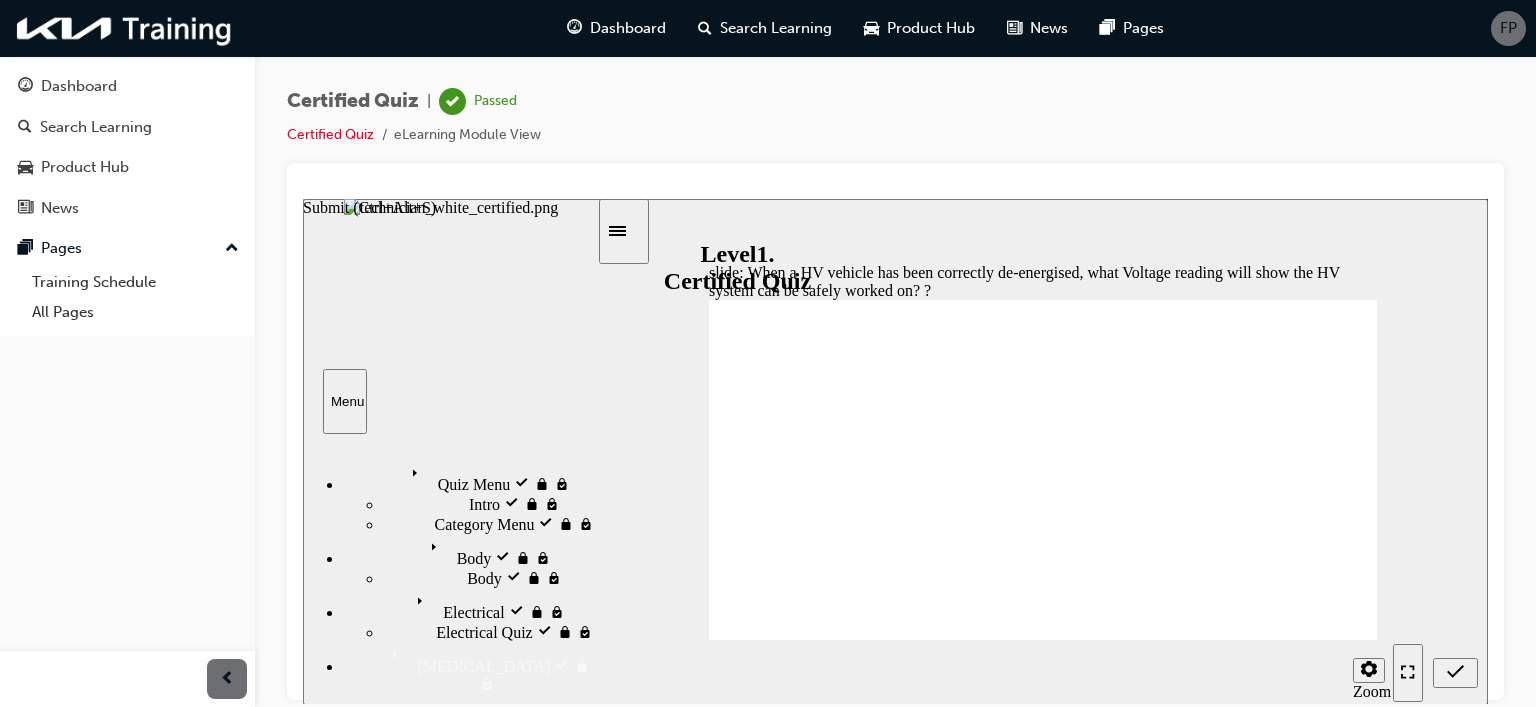 click at bounding box center (1455, 675) 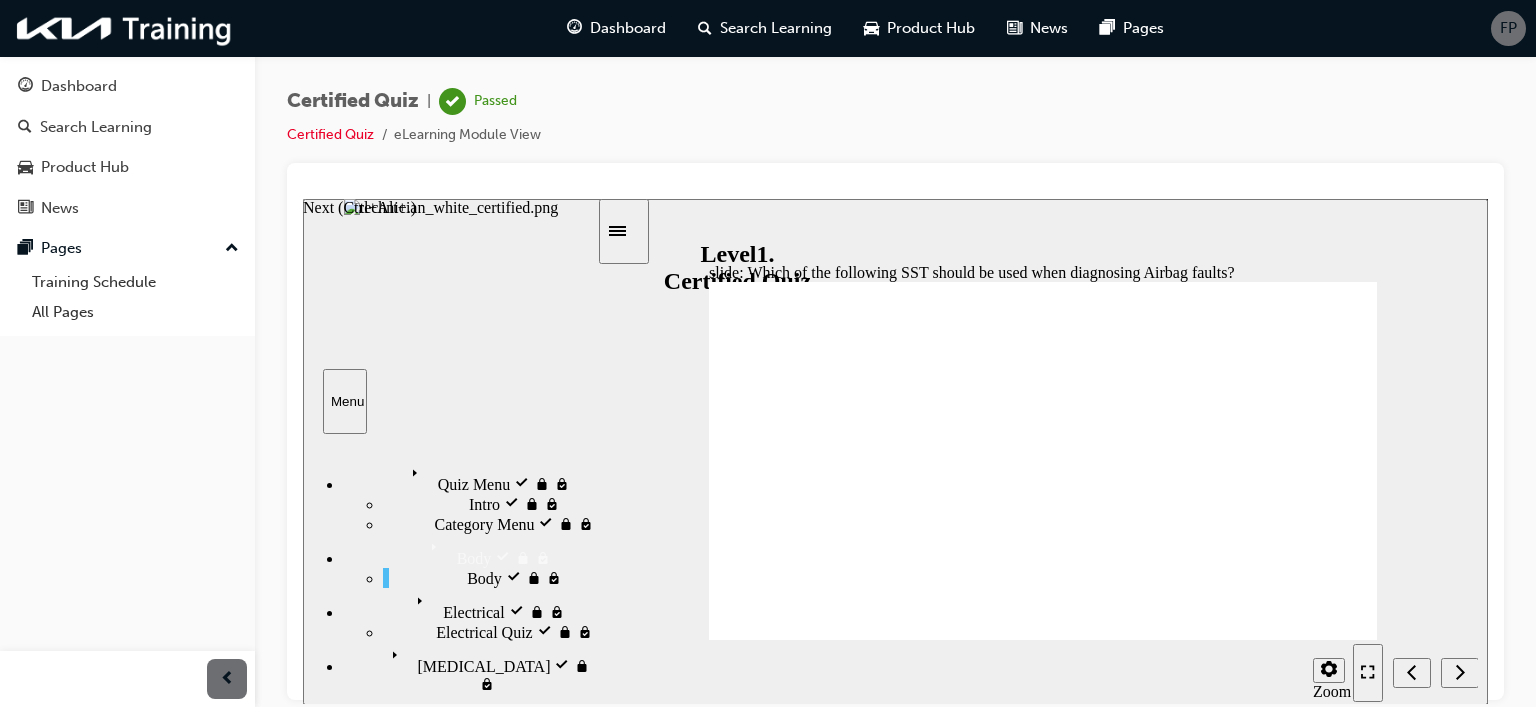 click 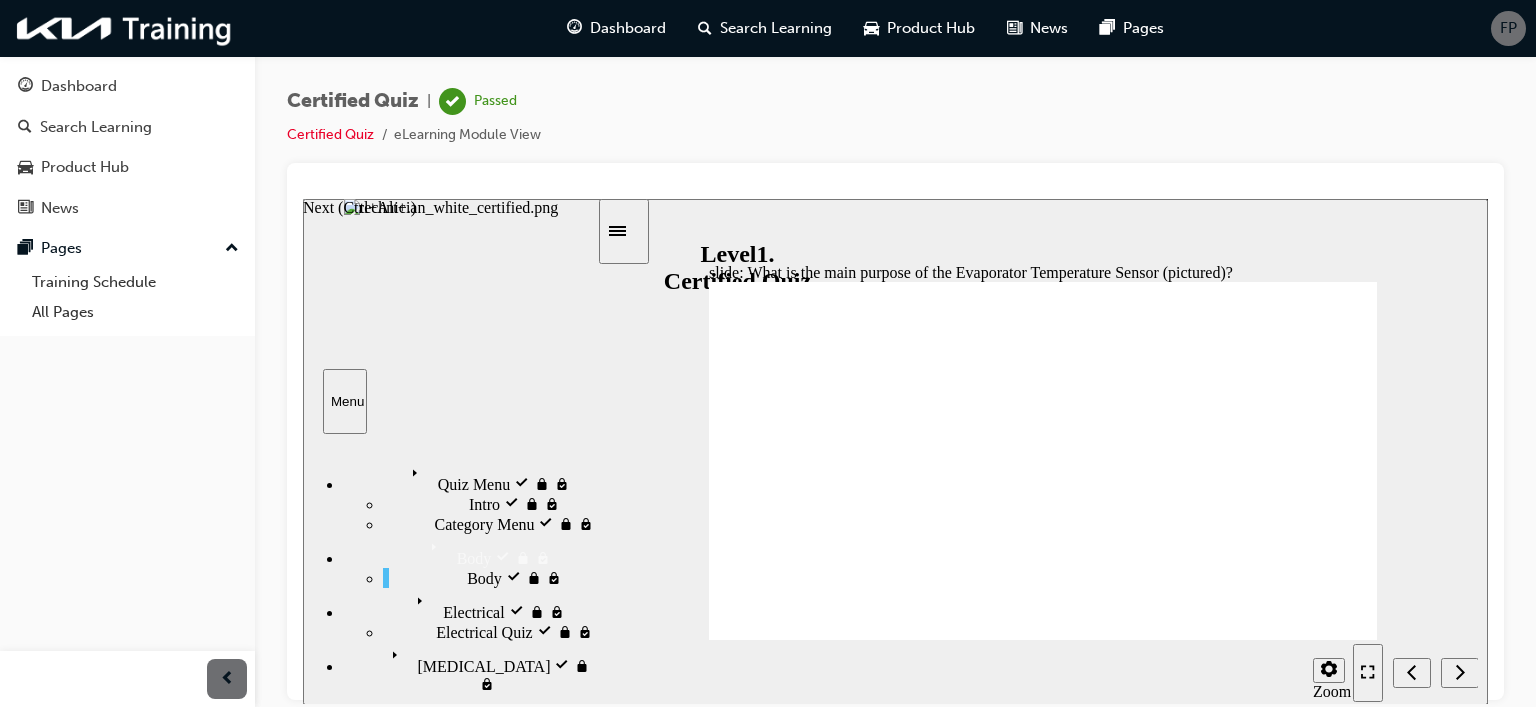 click 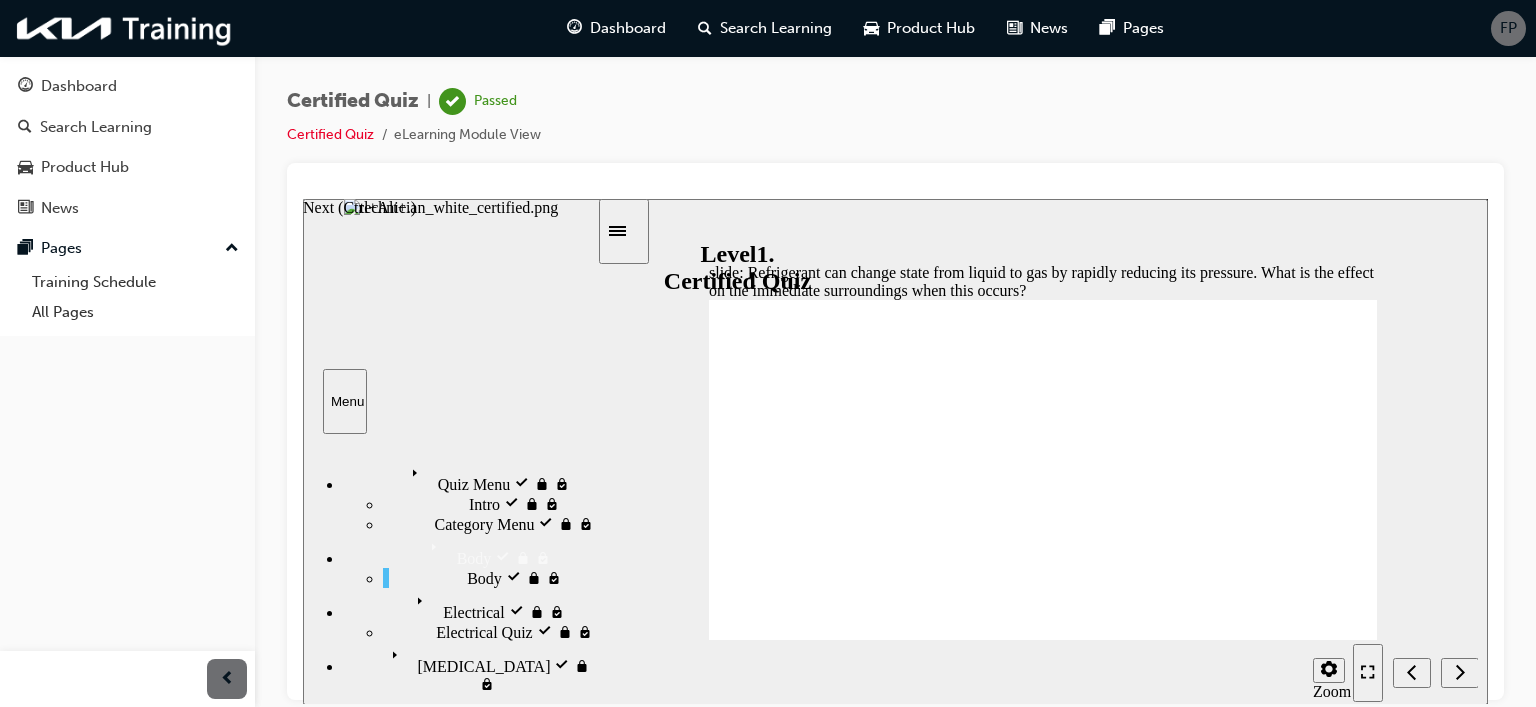 click 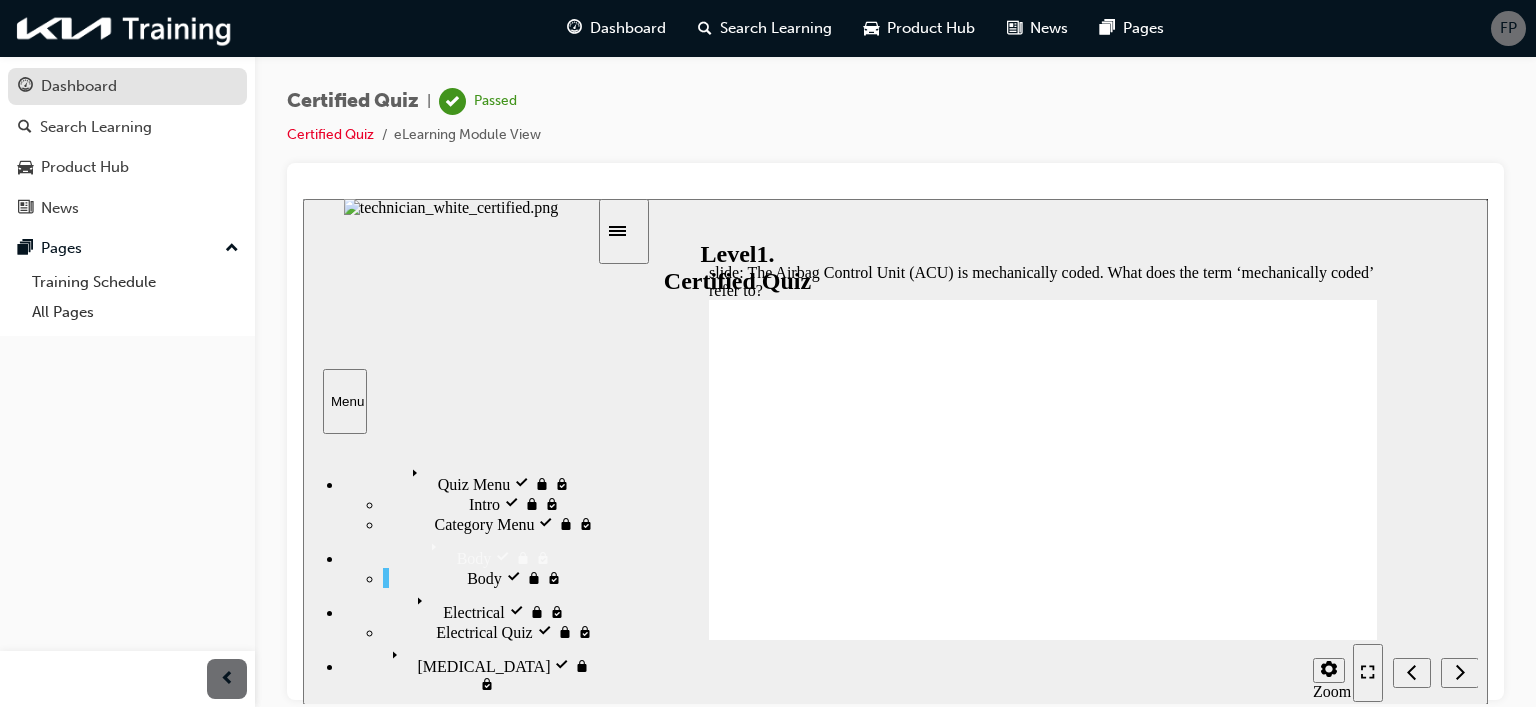 click on "Dashboard" at bounding box center (79, 86) 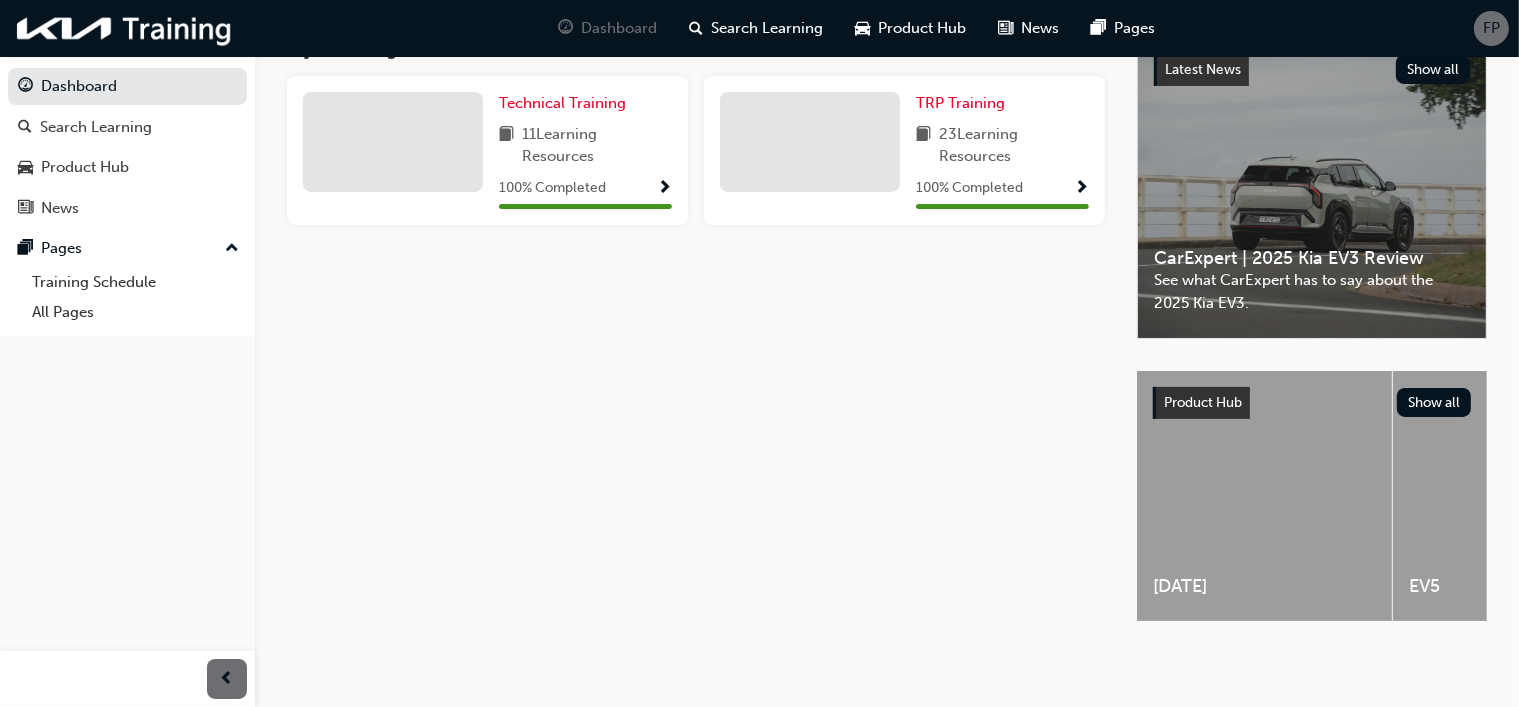 scroll, scrollTop: 426, scrollLeft: 0, axis: vertical 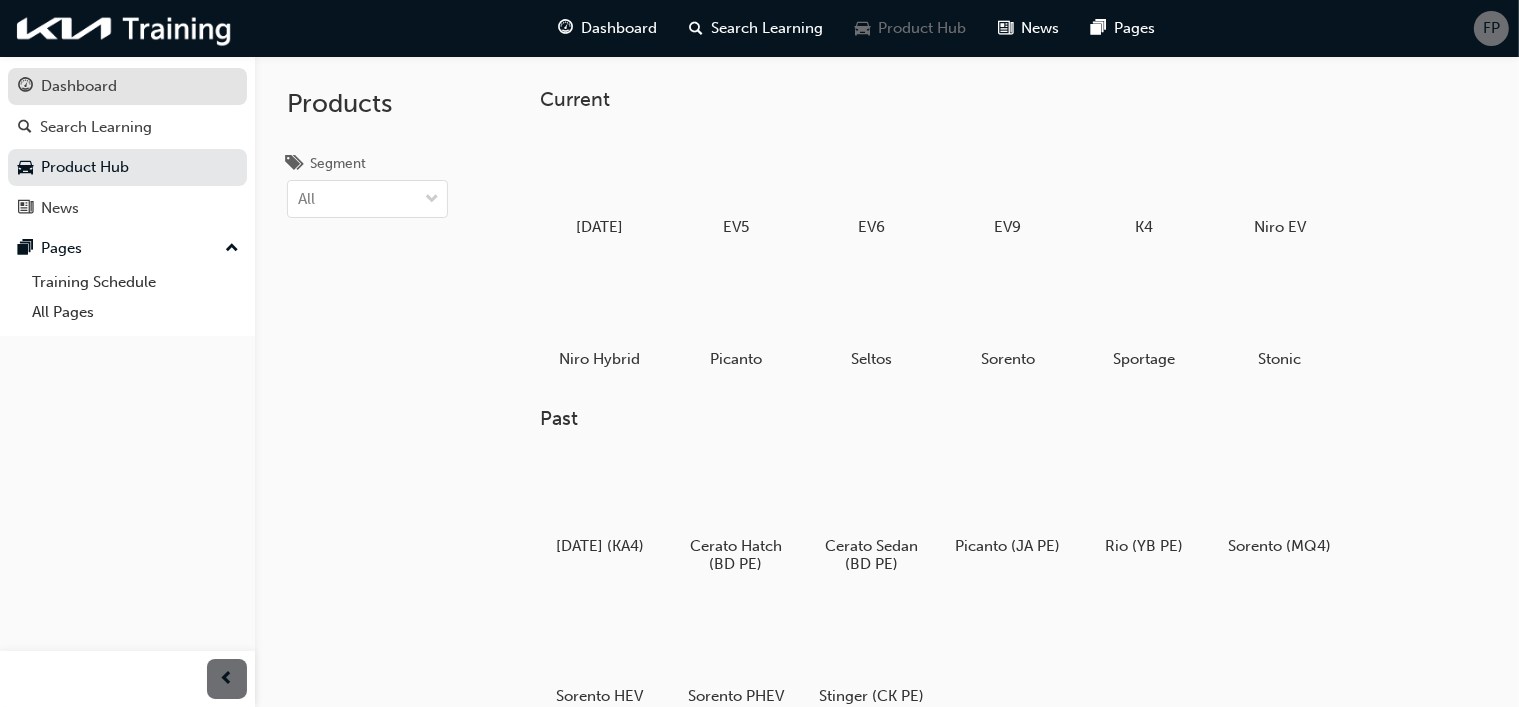 click on "Dashboard" at bounding box center (79, 86) 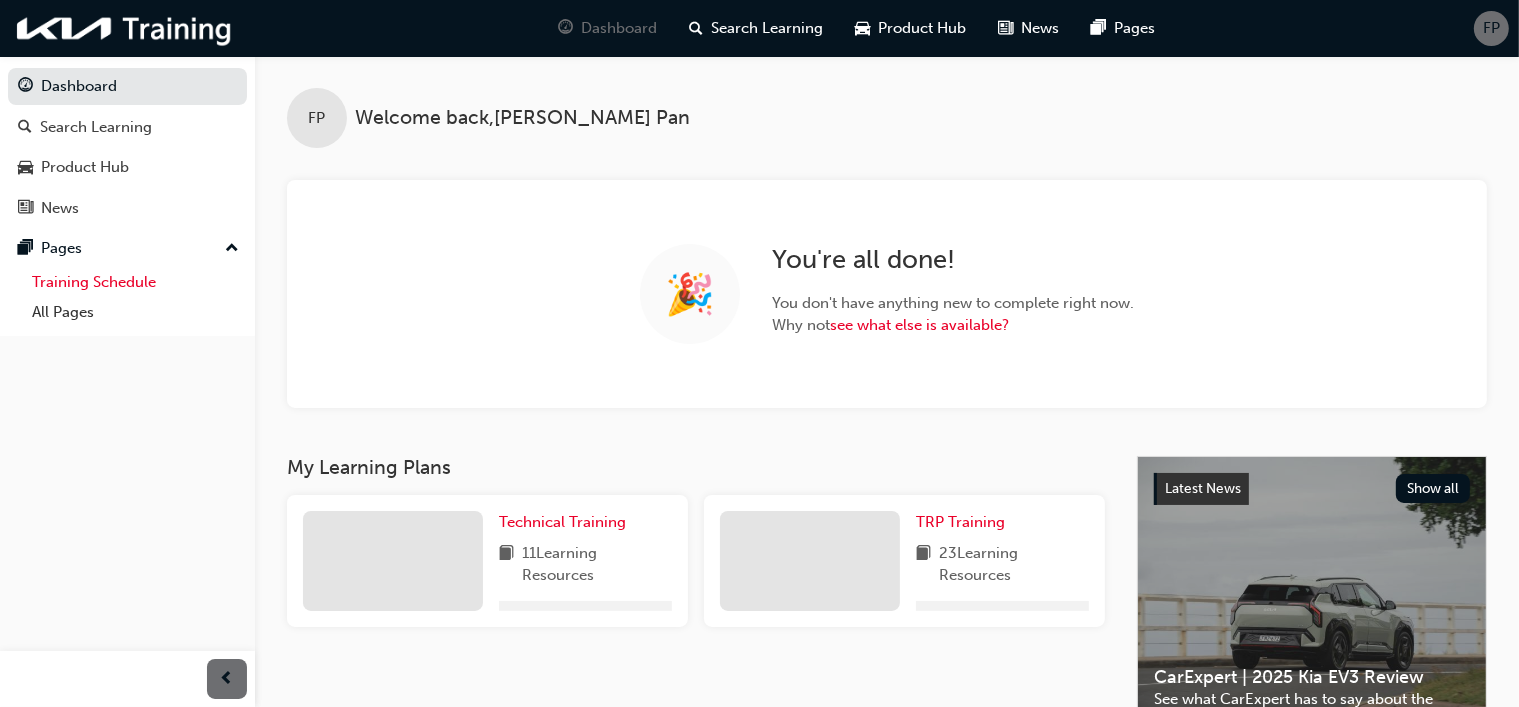 click on "Training Schedule" at bounding box center (135, 282) 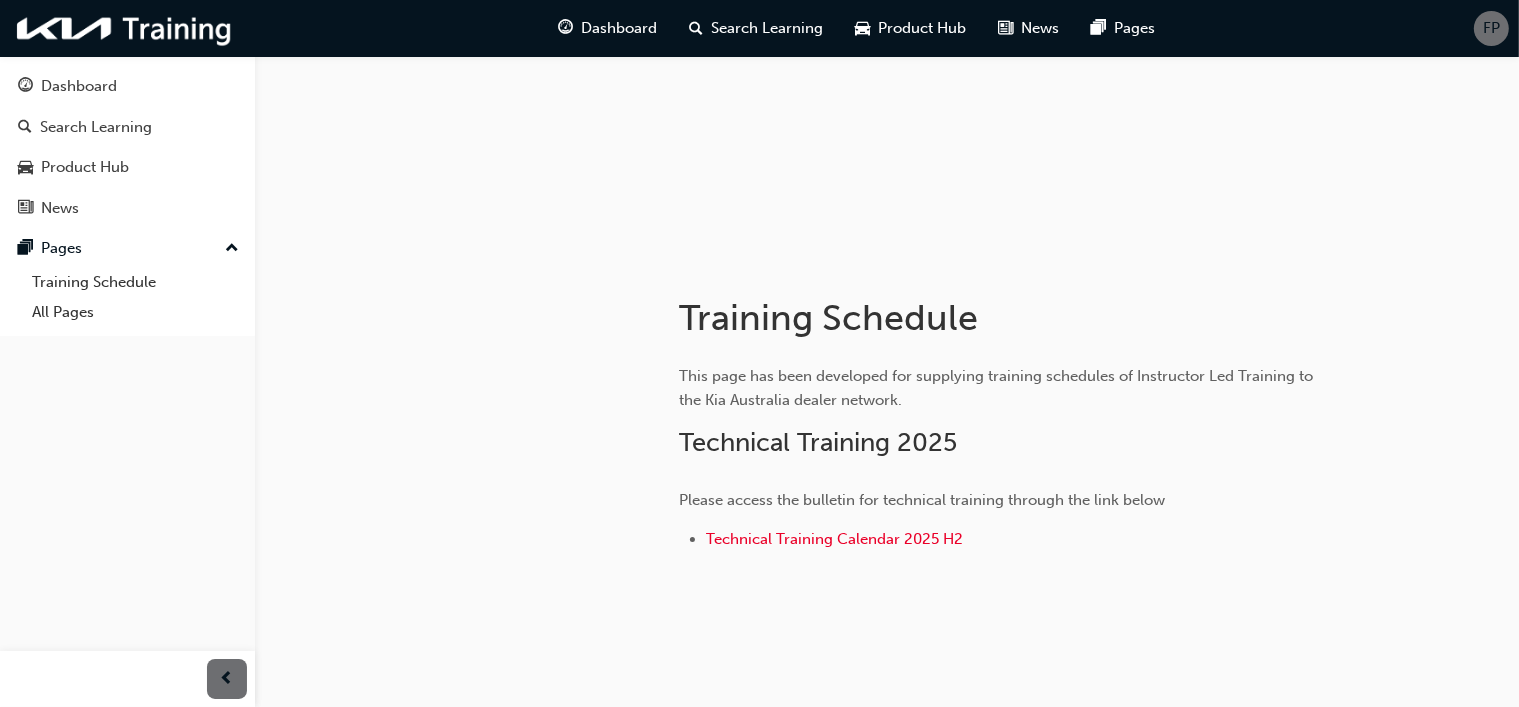 scroll, scrollTop: 241, scrollLeft: 0, axis: vertical 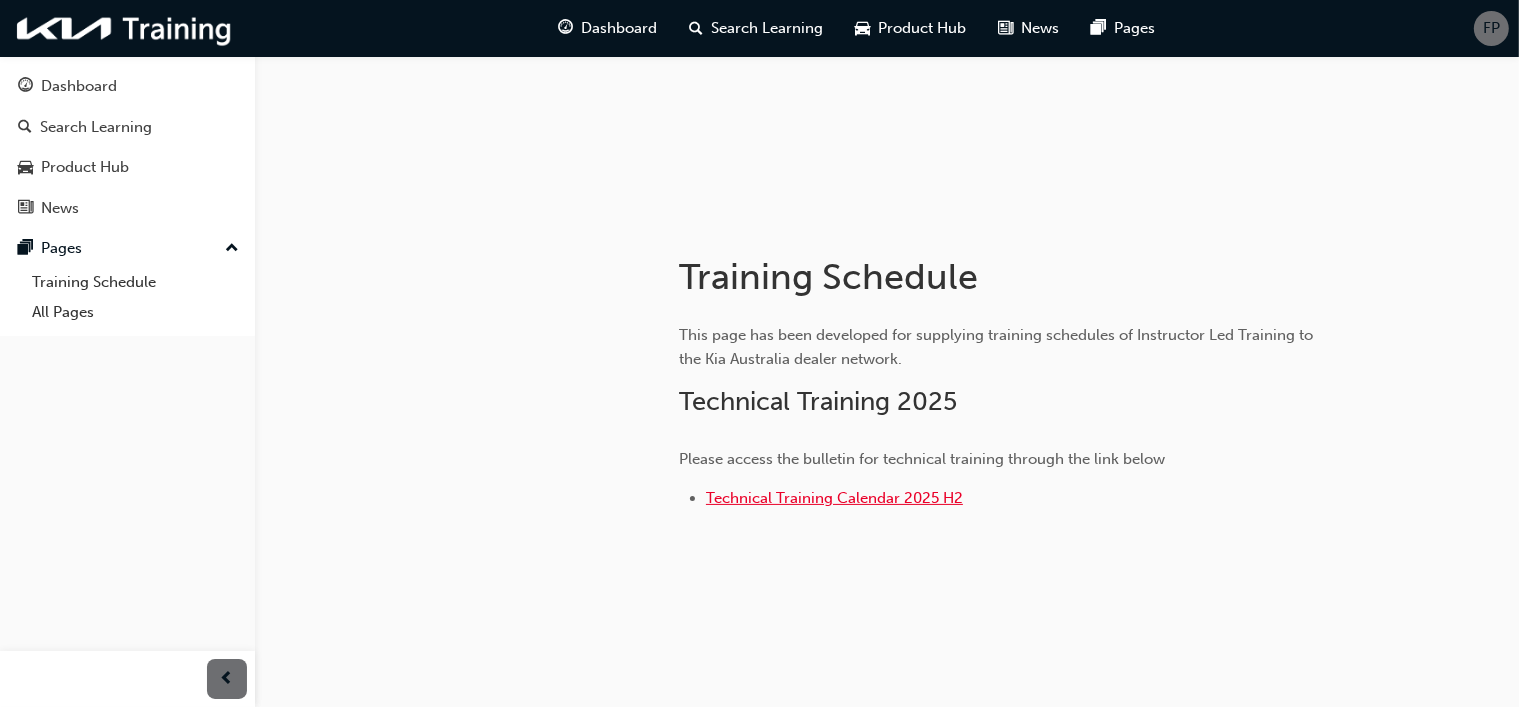 click on "Technical Training Calendar 2025 H2" at bounding box center (834, 498) 